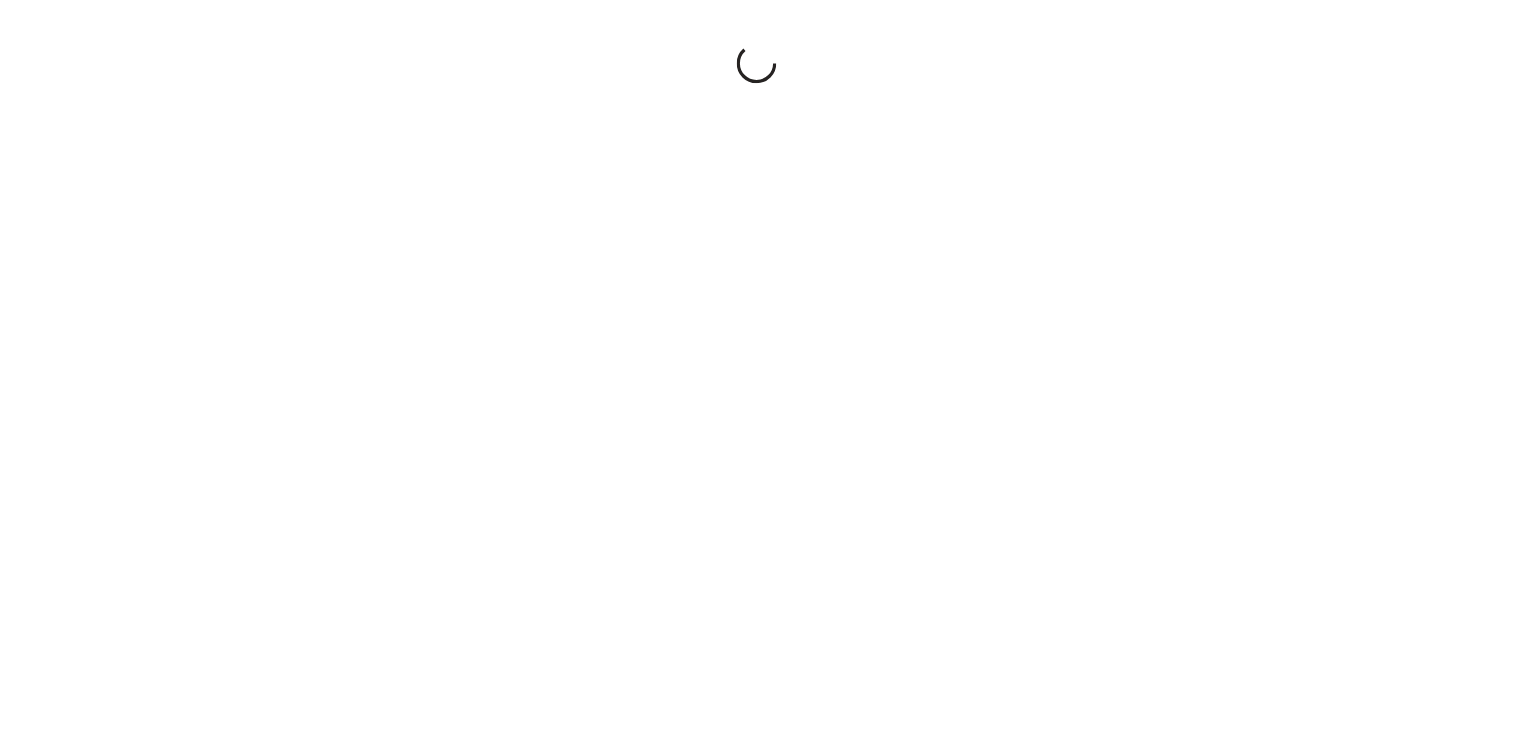 scroll, scrollTop: 0, scrollLeft: 0, axis: both 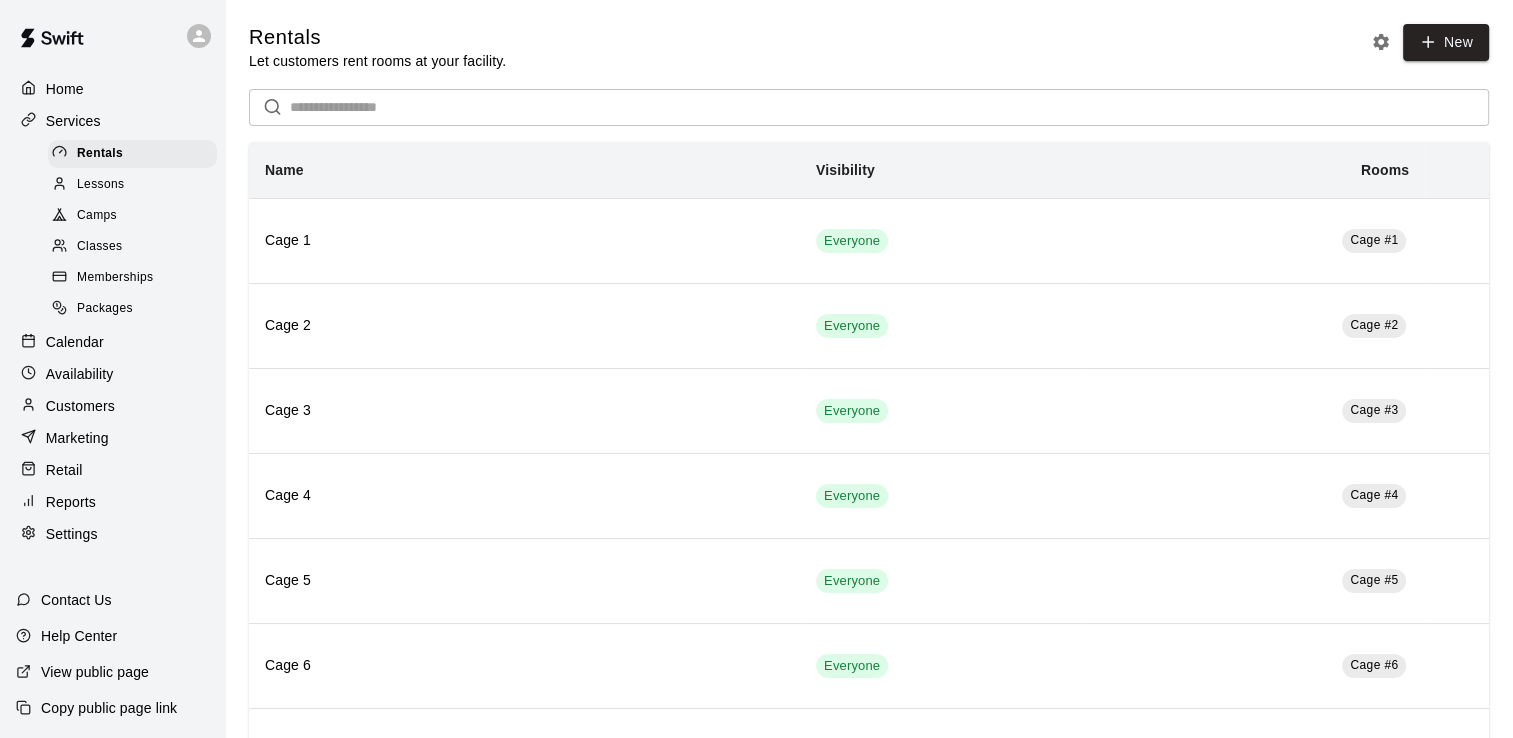 click on "Memberships" at bounding box center (115, 278) 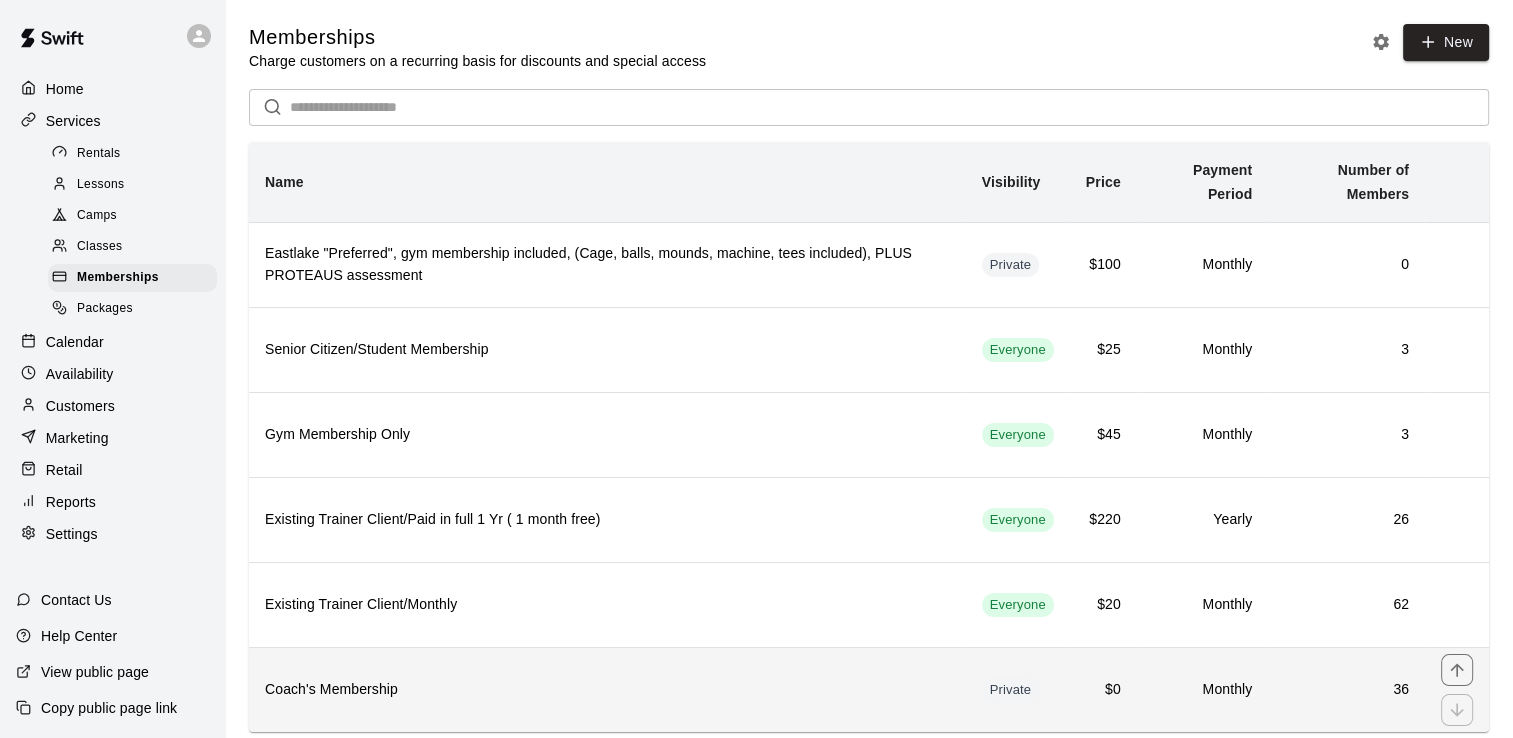 click on "Coach's Membership" at bounding box center (607, 690) 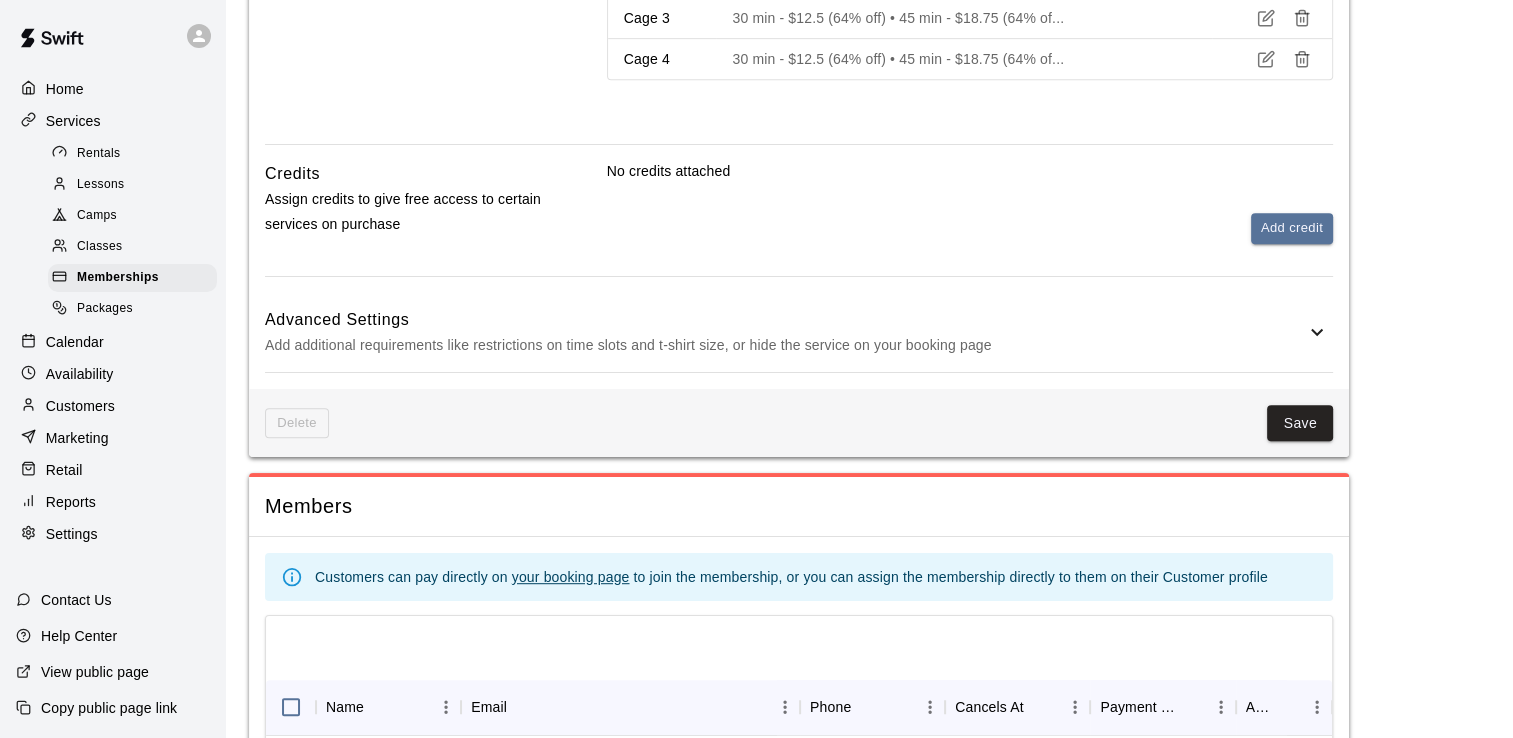 scroll, scrollTop: 1026, scrollLeft: 0, axis: vertical 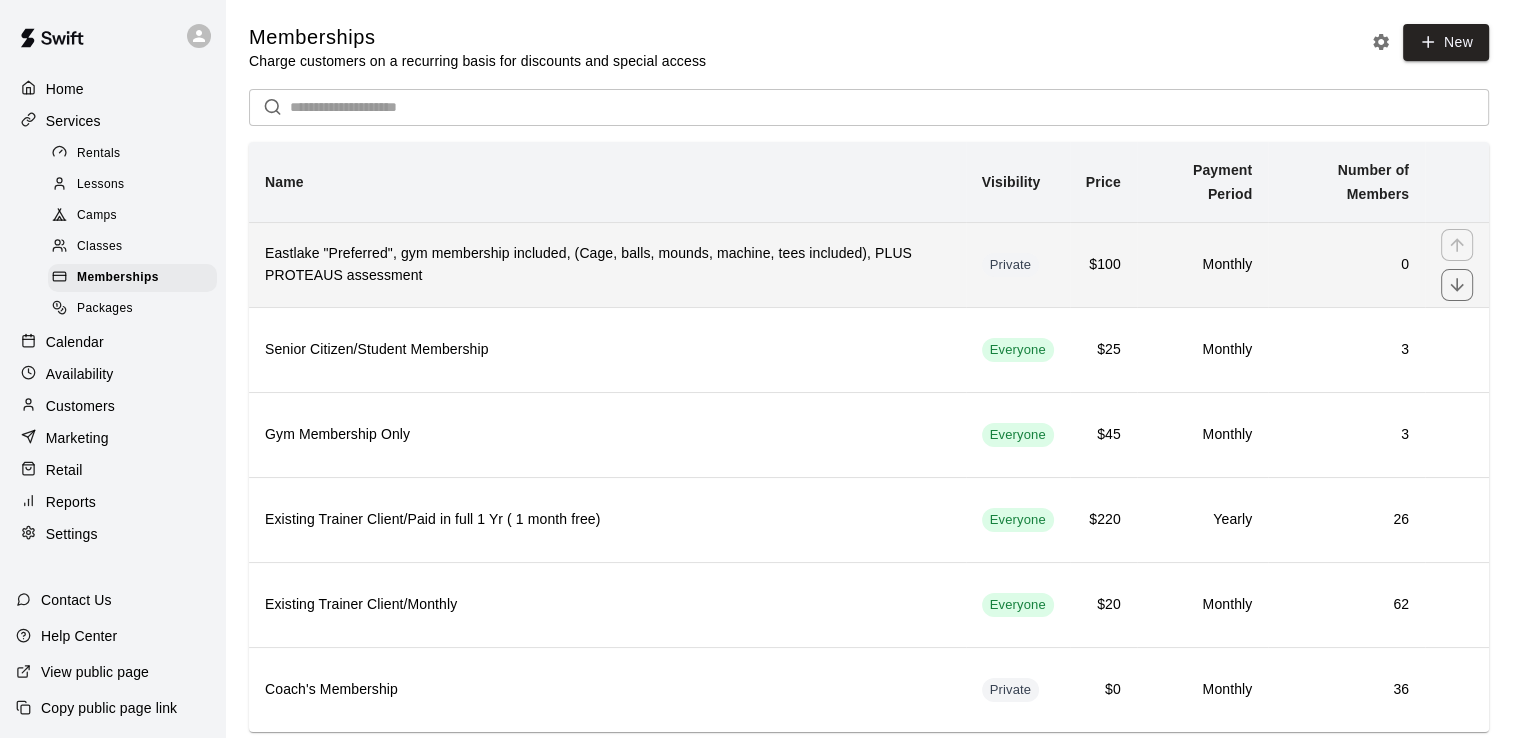 click on "Eastlake "Preferred", gym membership included, (Cage, balls, mounds, machine, tees included), PLUS PROTEAUS assessment" at bounding box center [607, 265] 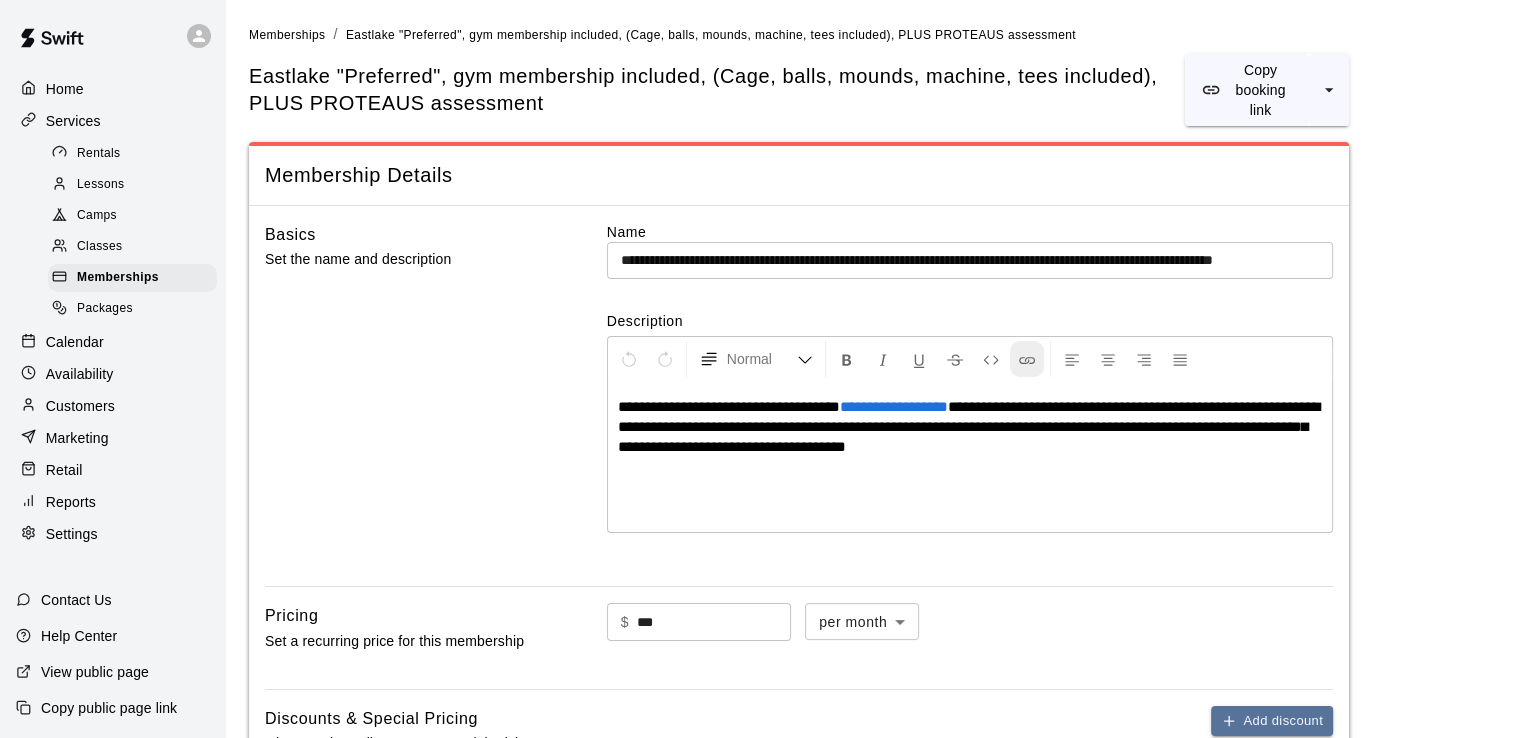 click at bounding box center (1027, 360) 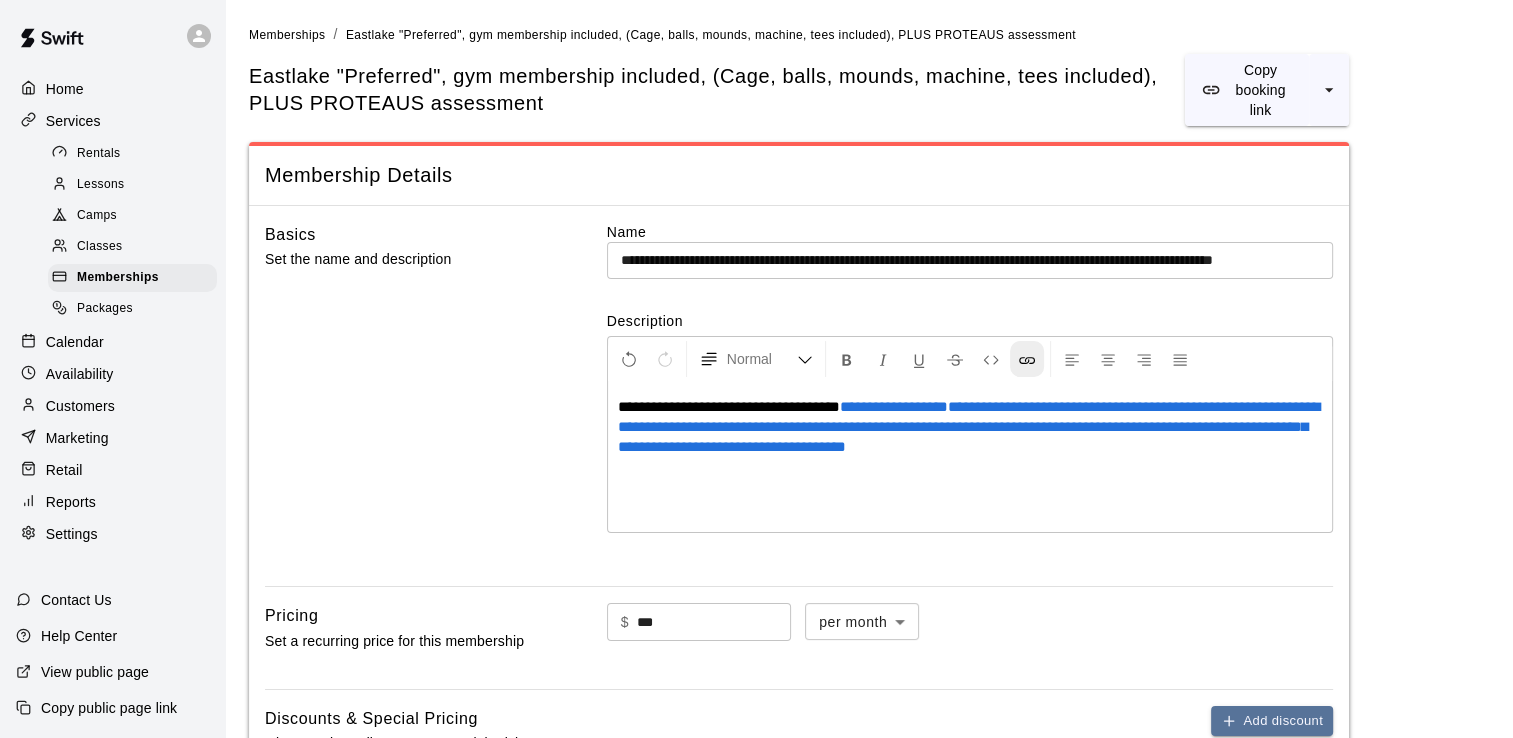 click at bounding box center (1027, 360) 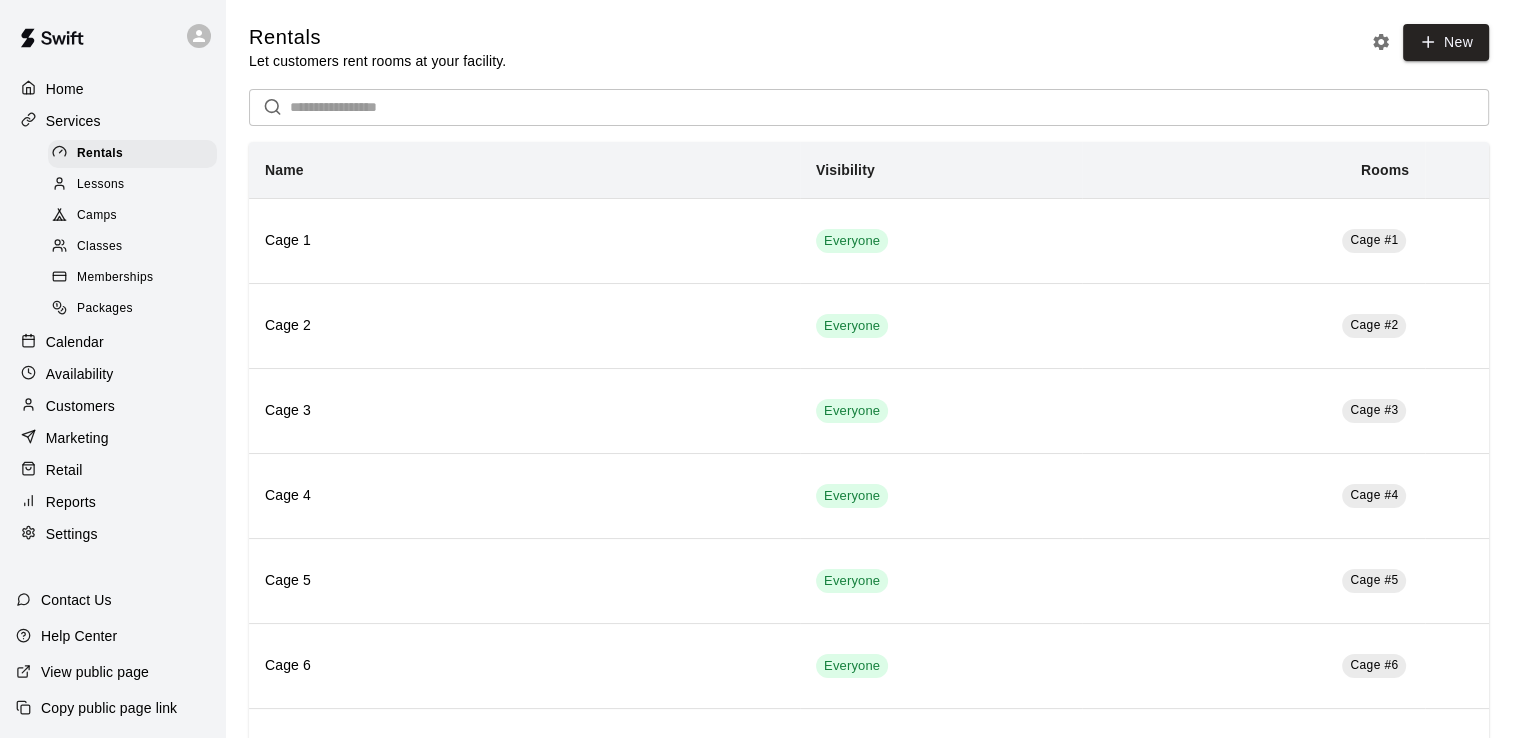click on "Calendar" at bounding box center (75, 342) 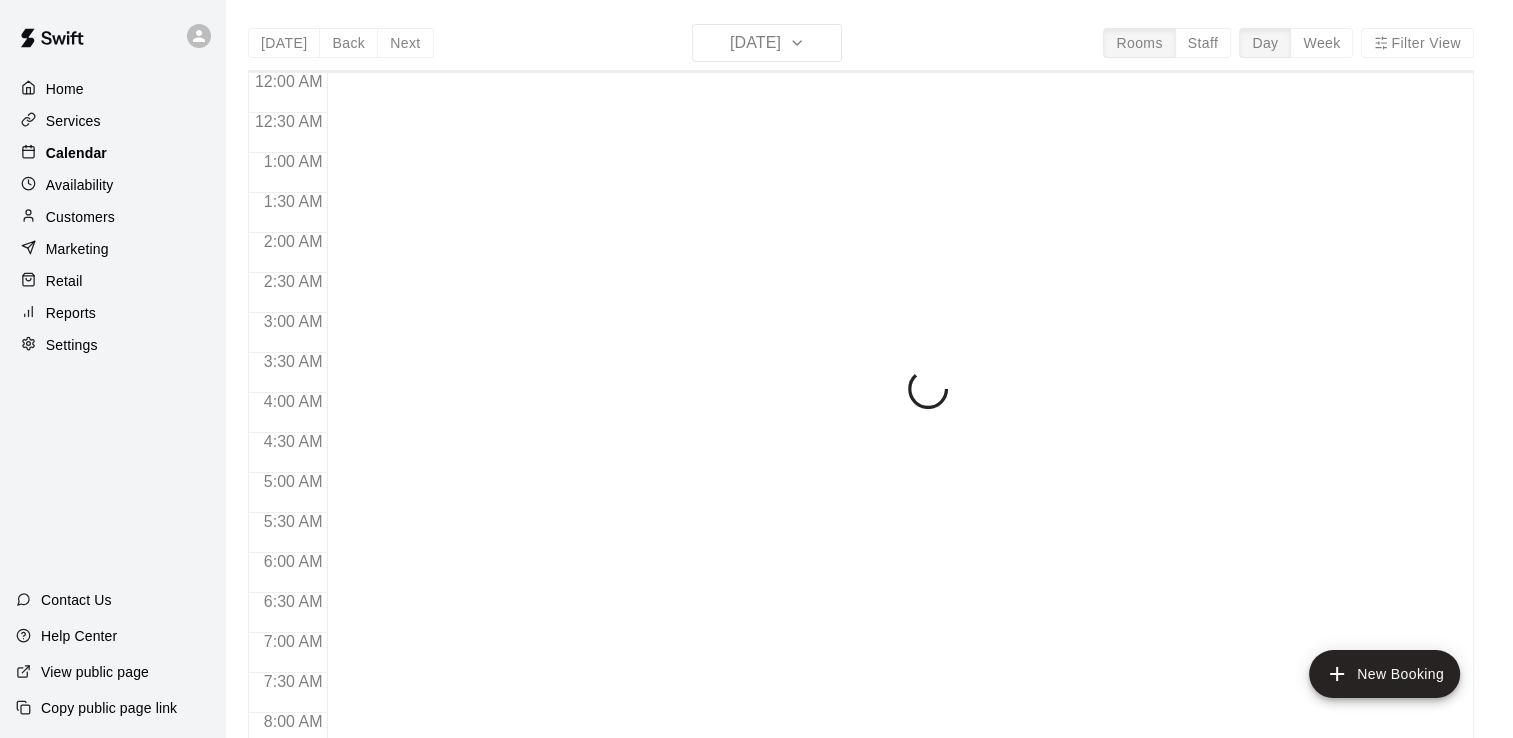 scroll, scrollTop: 450, scrollLeft: 0, axis: vertical 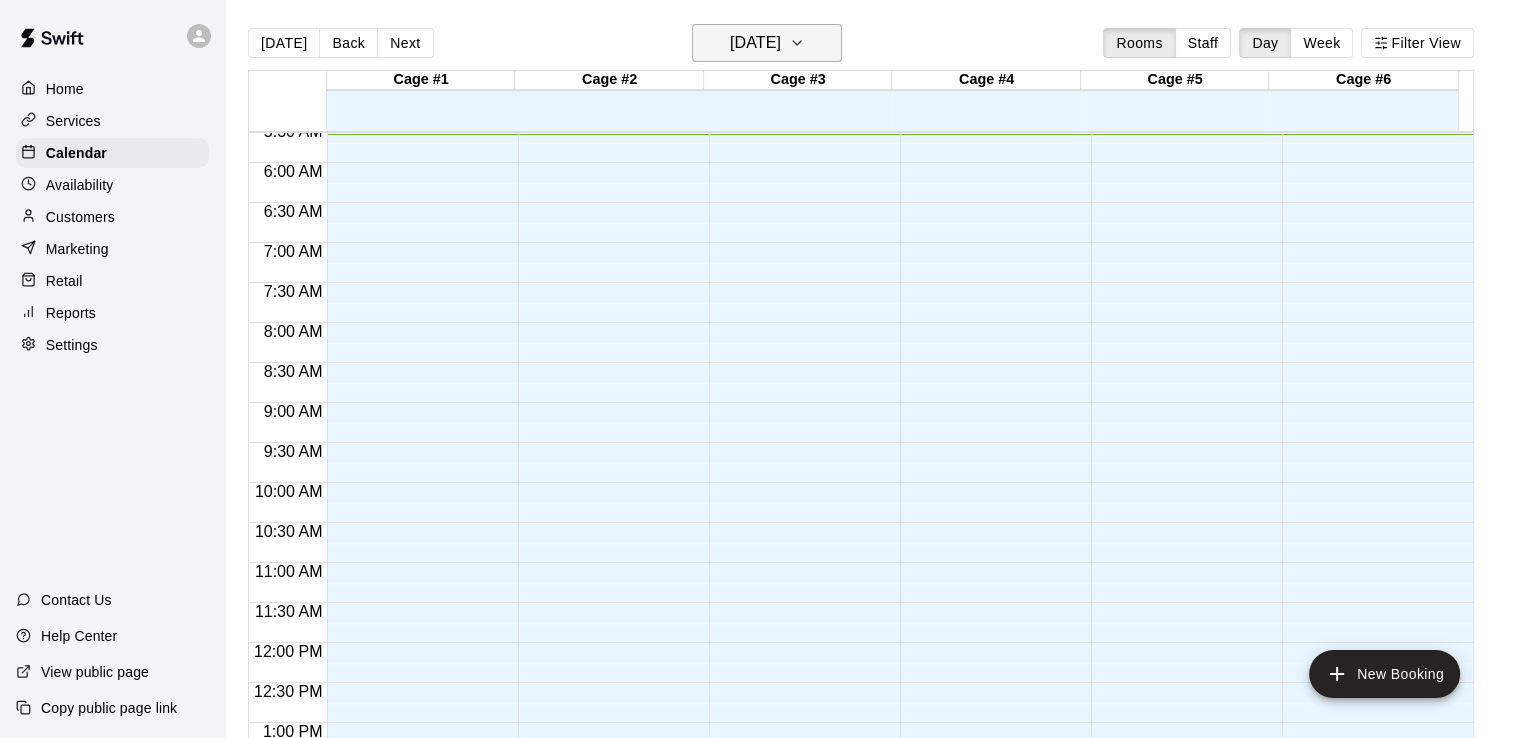 click 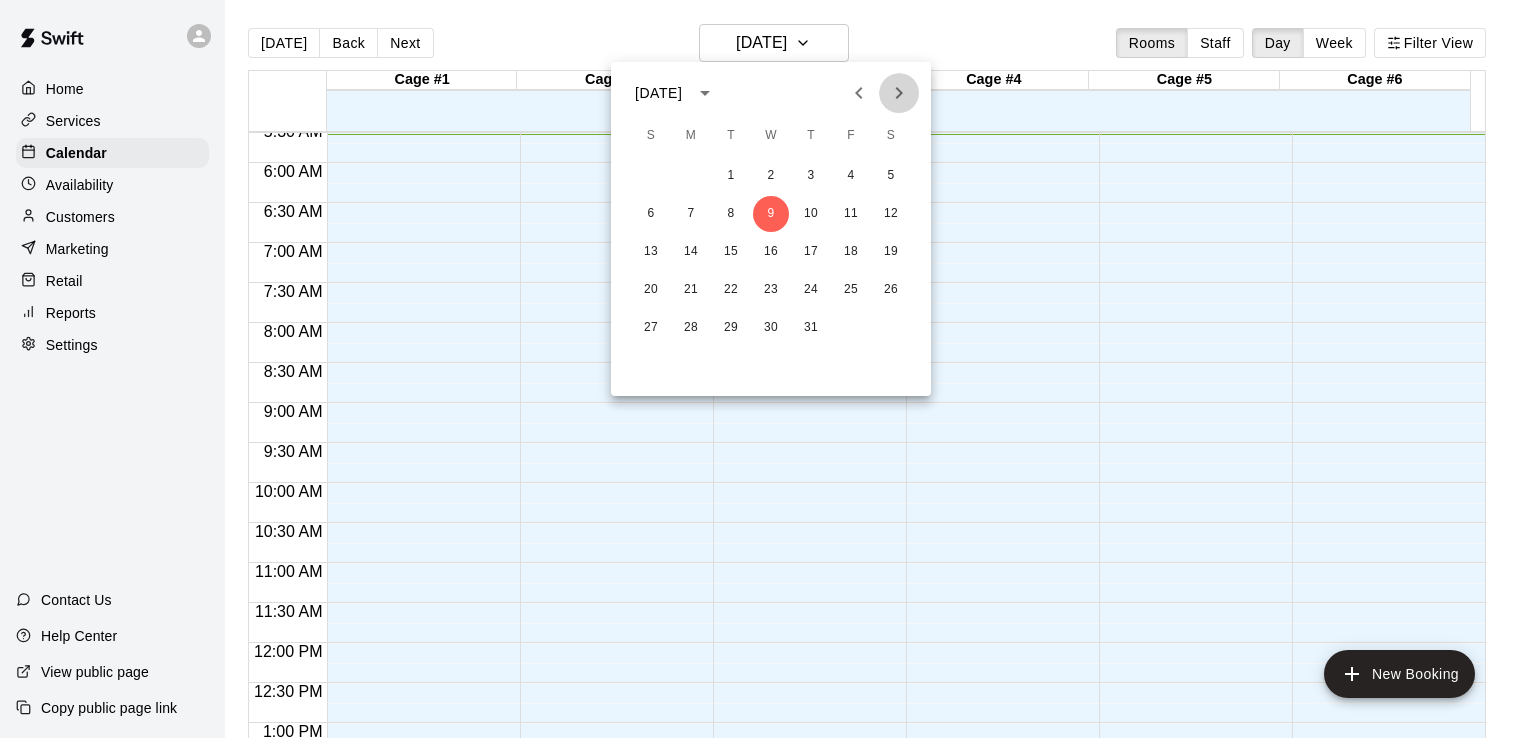 click 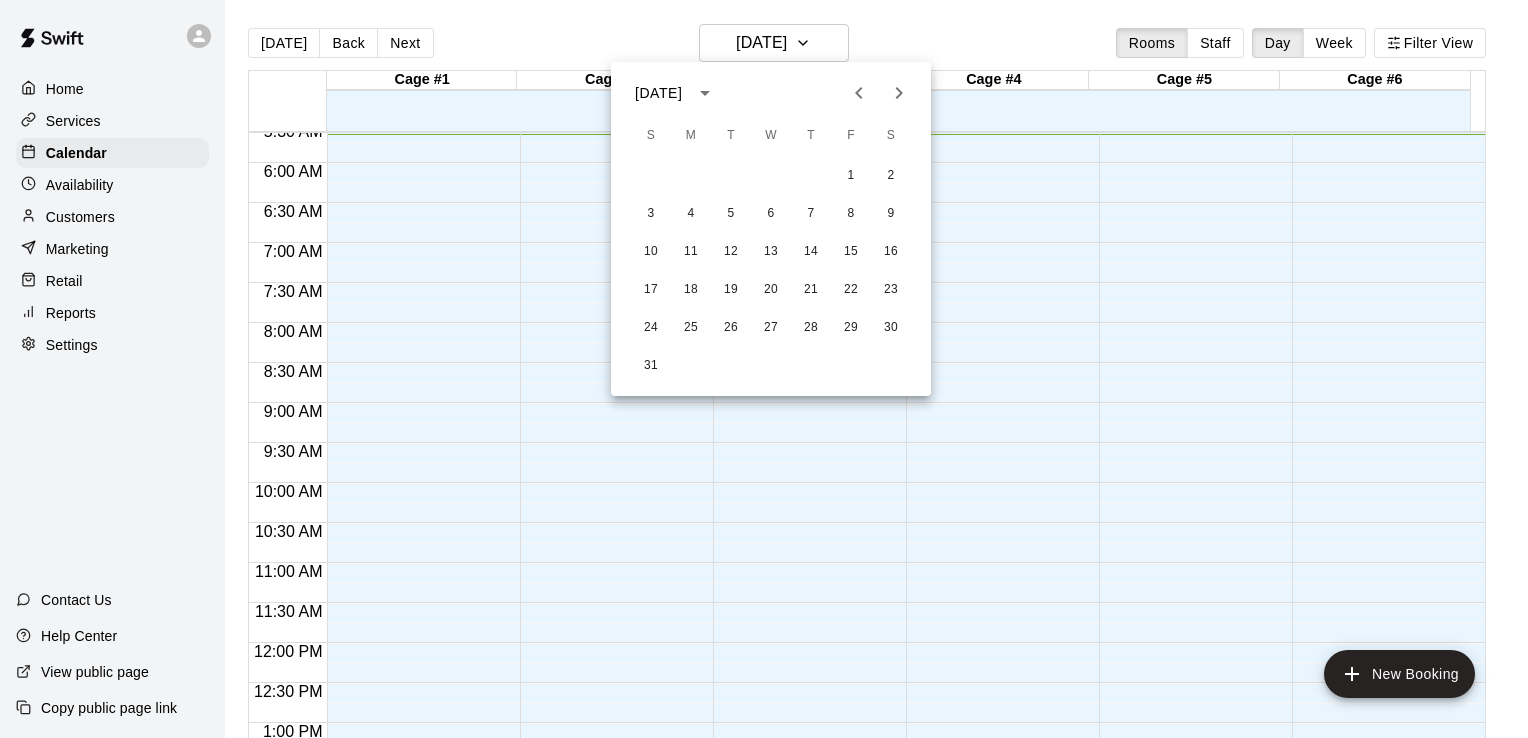 click 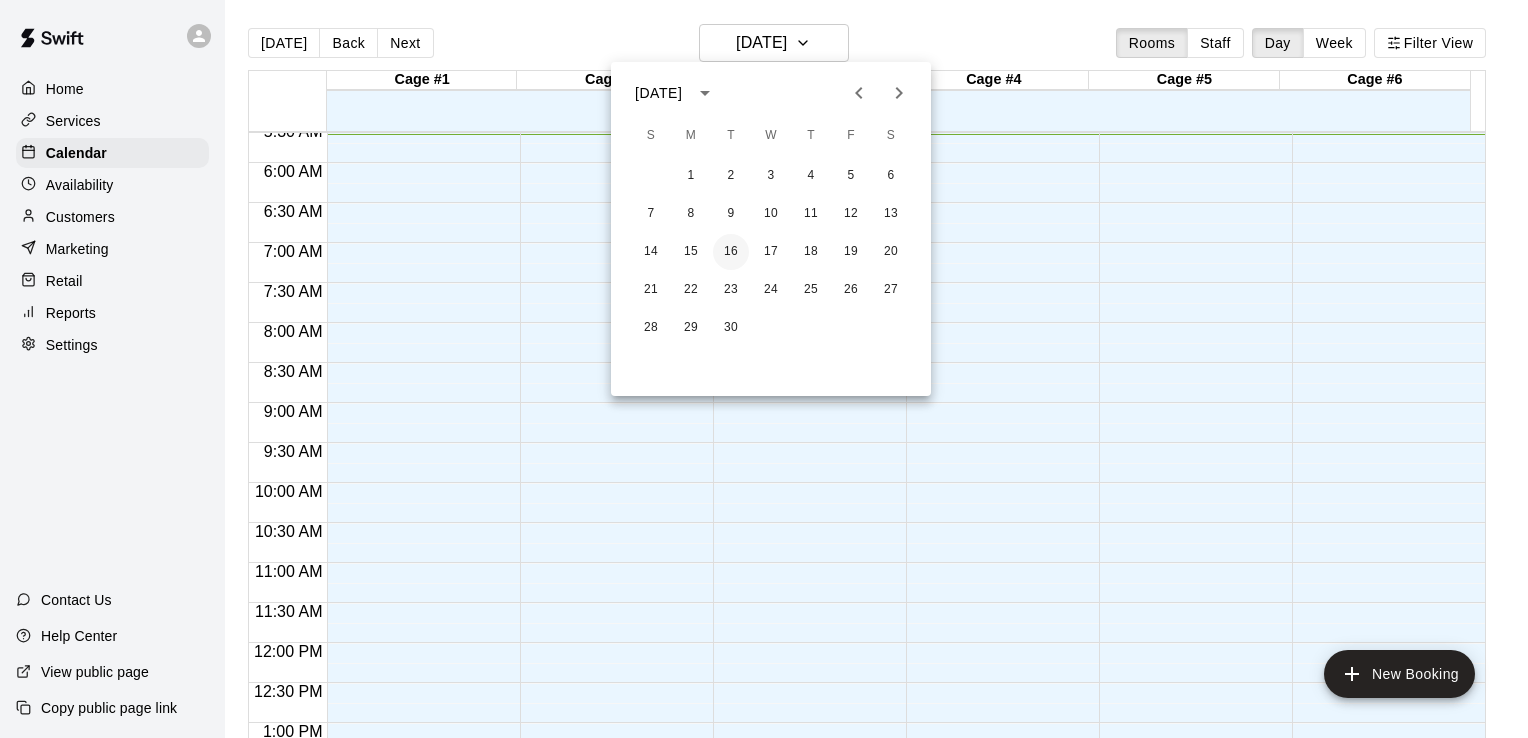 click on "16" at bounding box center (731, 252) 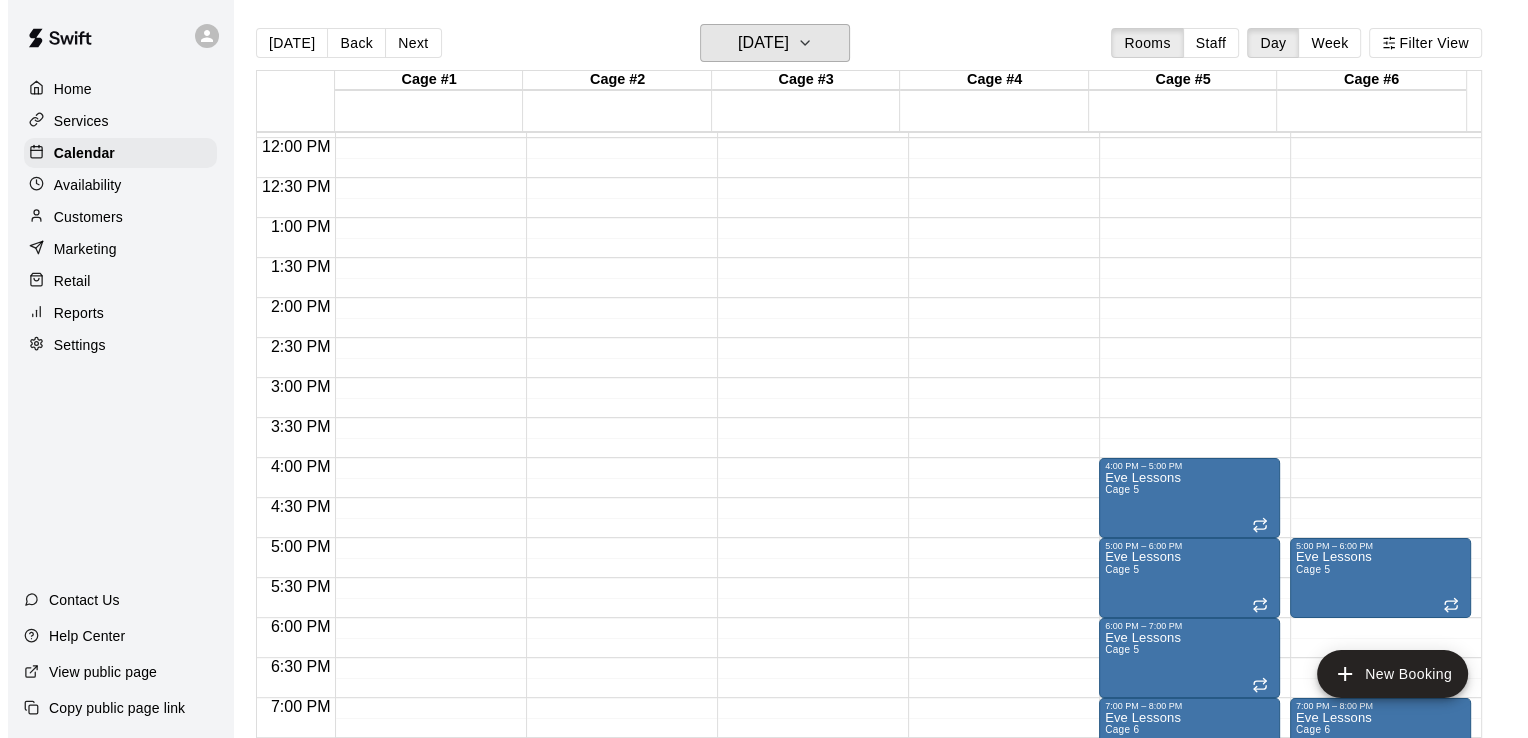 scroll, scrollTop: 1018, scrollLeft: 0, axis: vertical 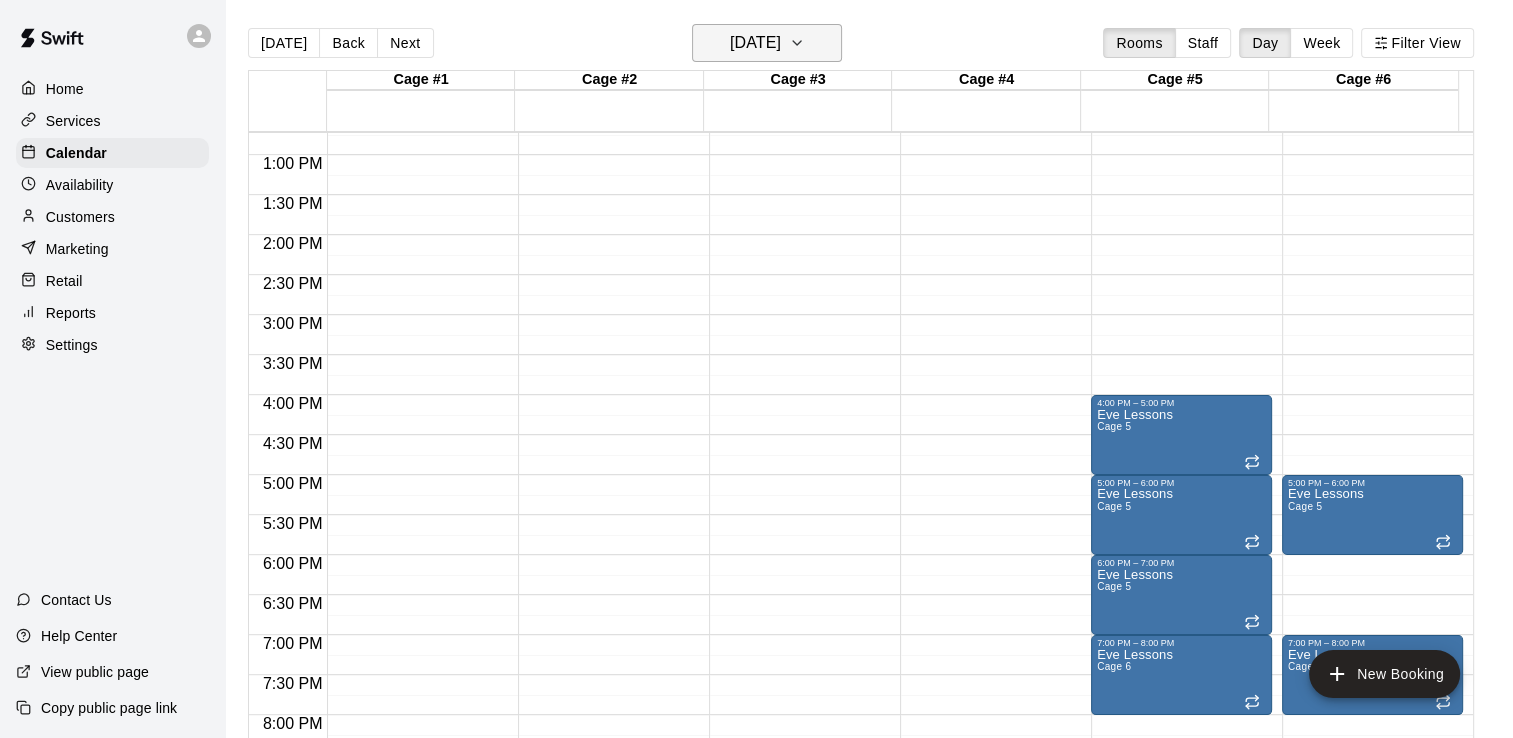 click 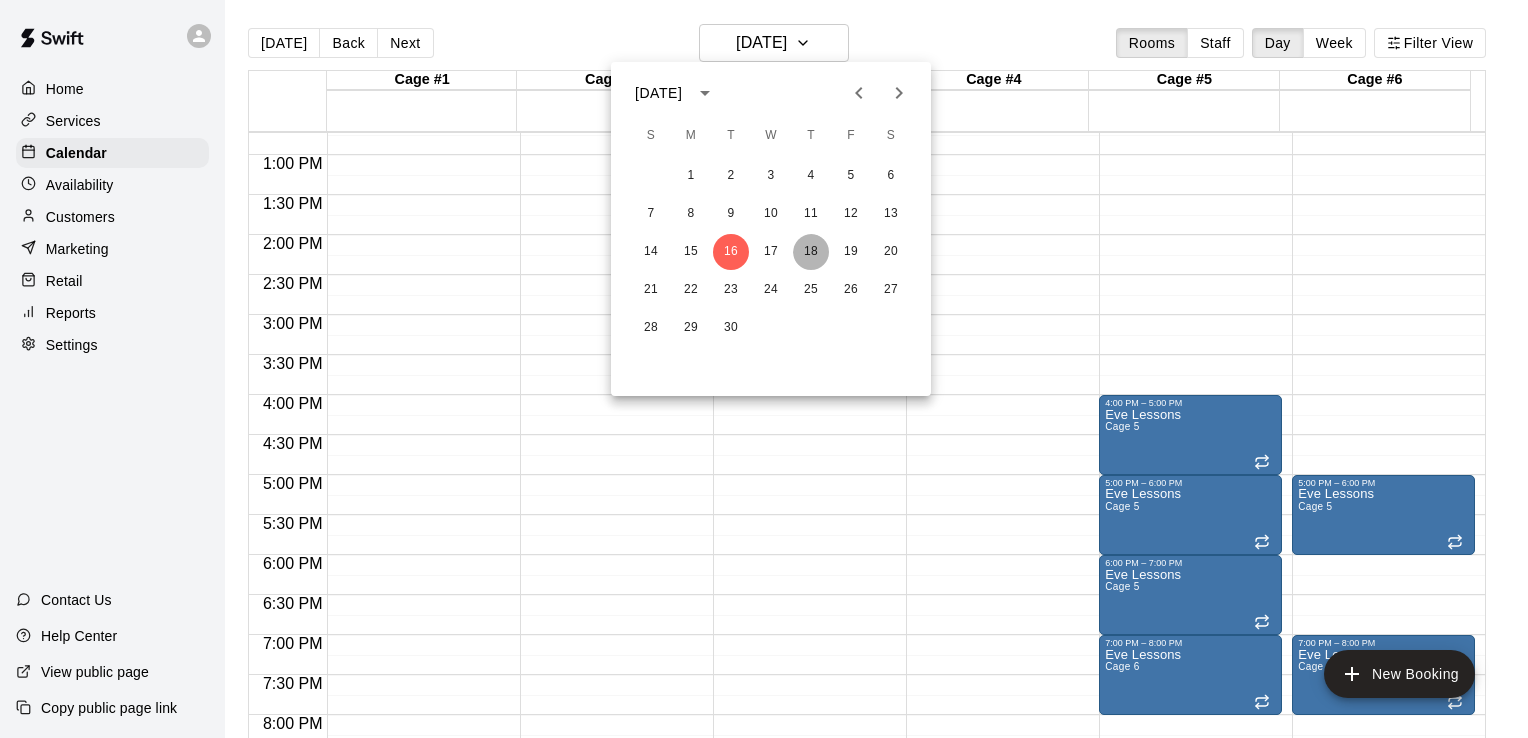 click on "18" at bounding box center [811, 252] 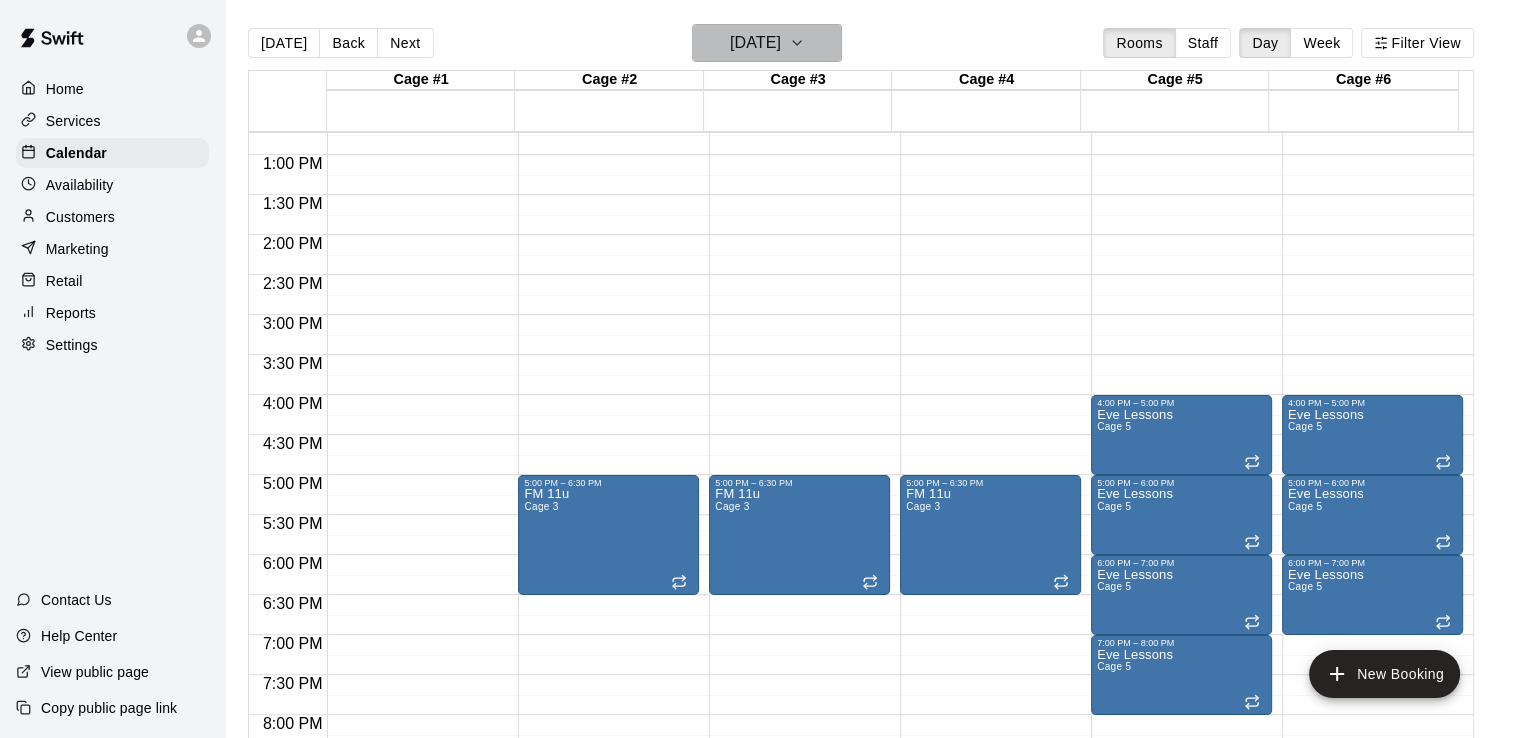 click 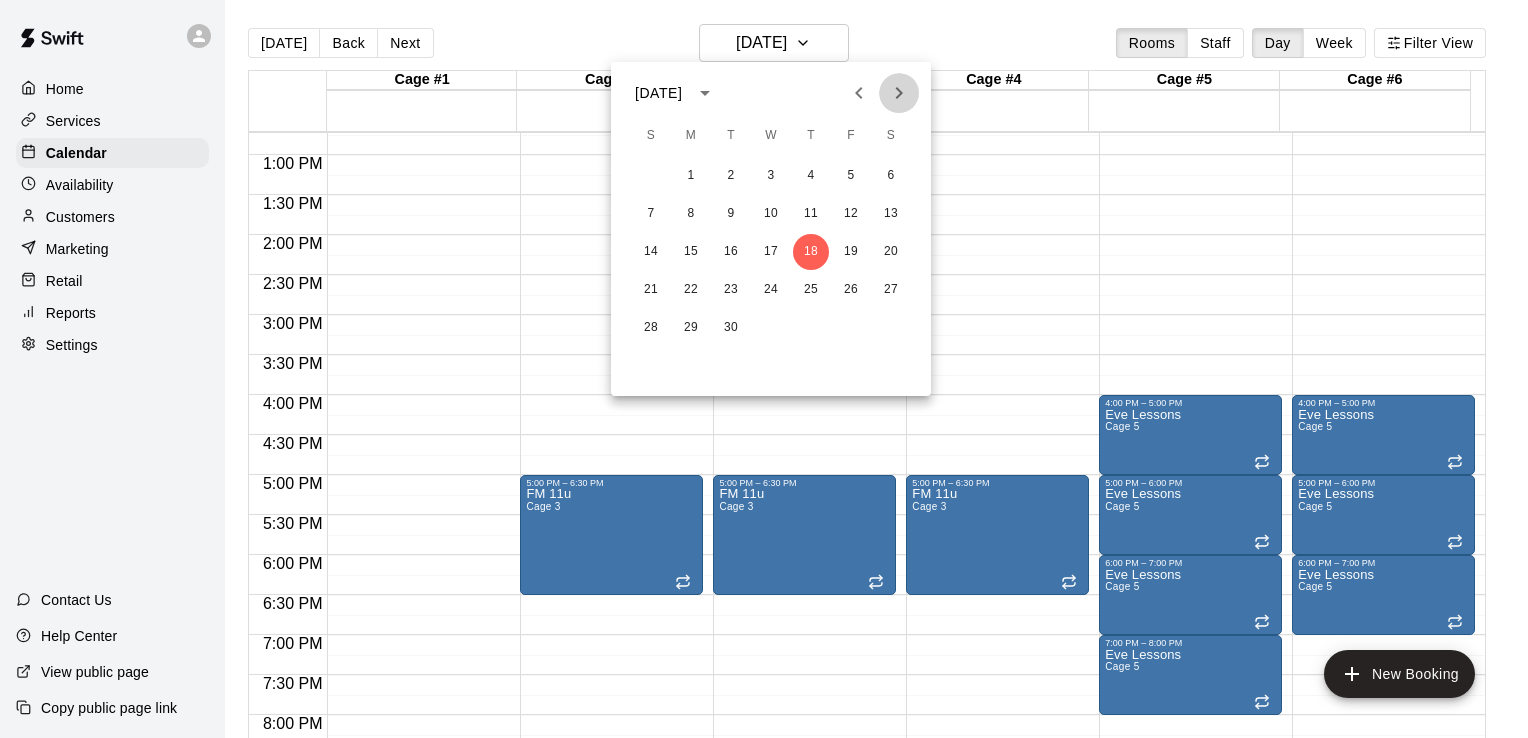 click 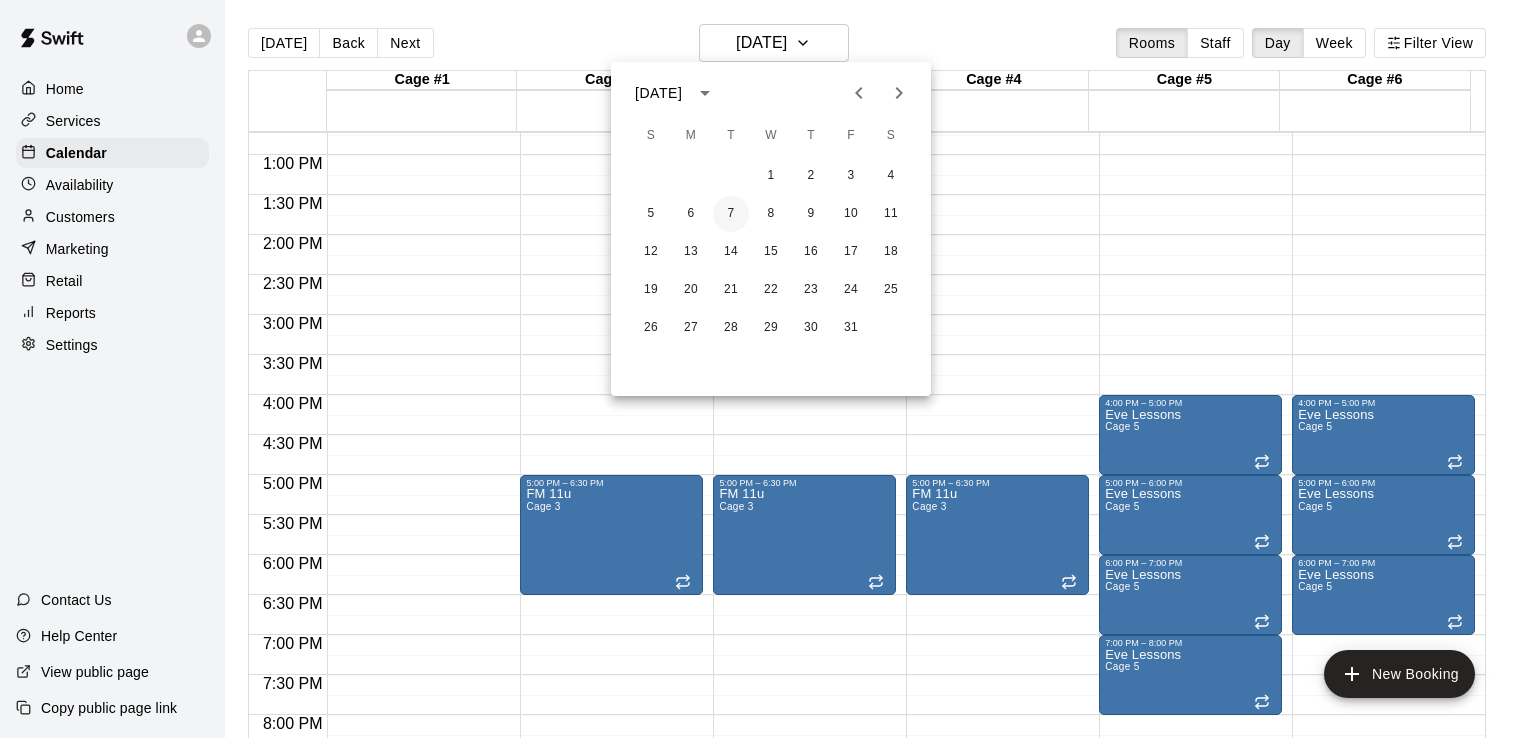 click on "7" at bounding box center (731, 214) 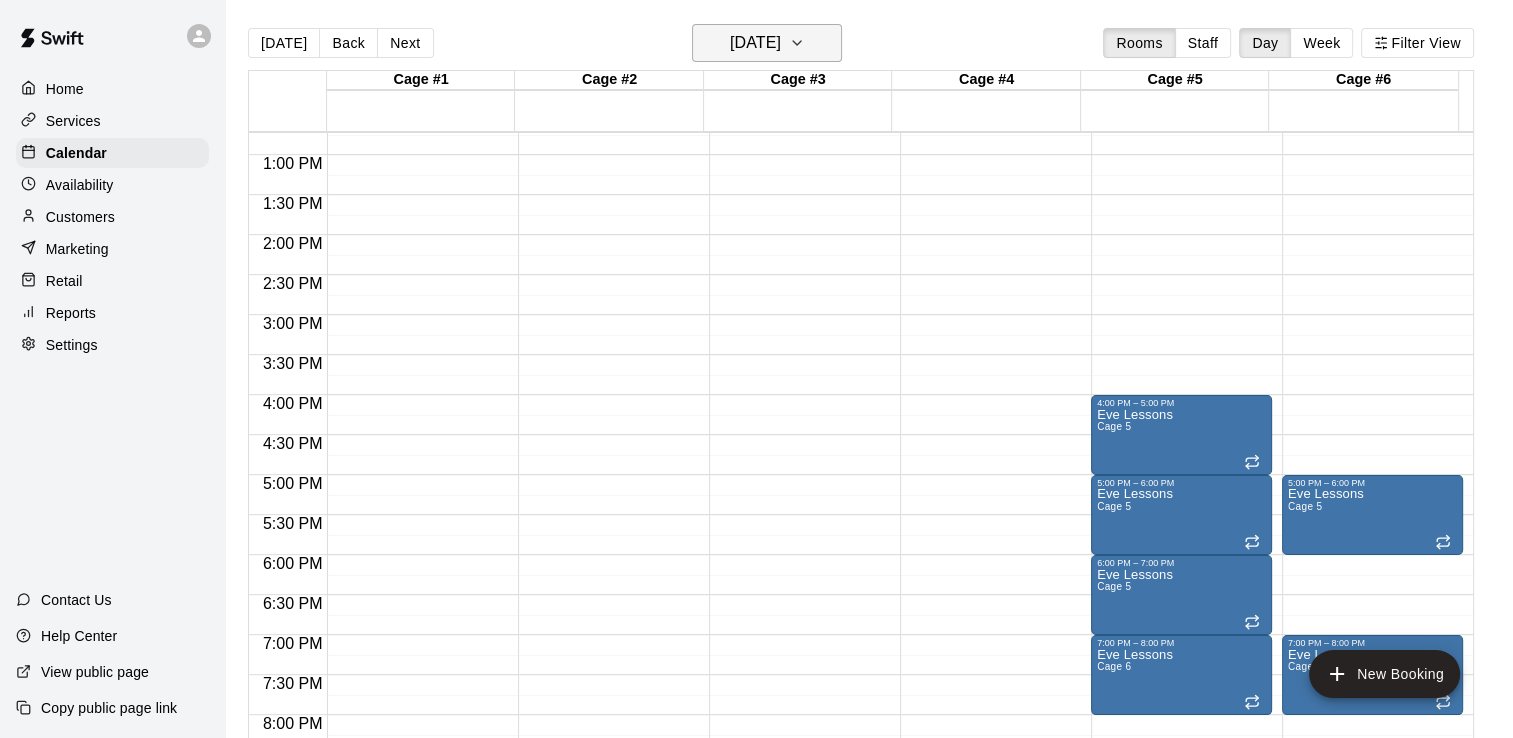 click 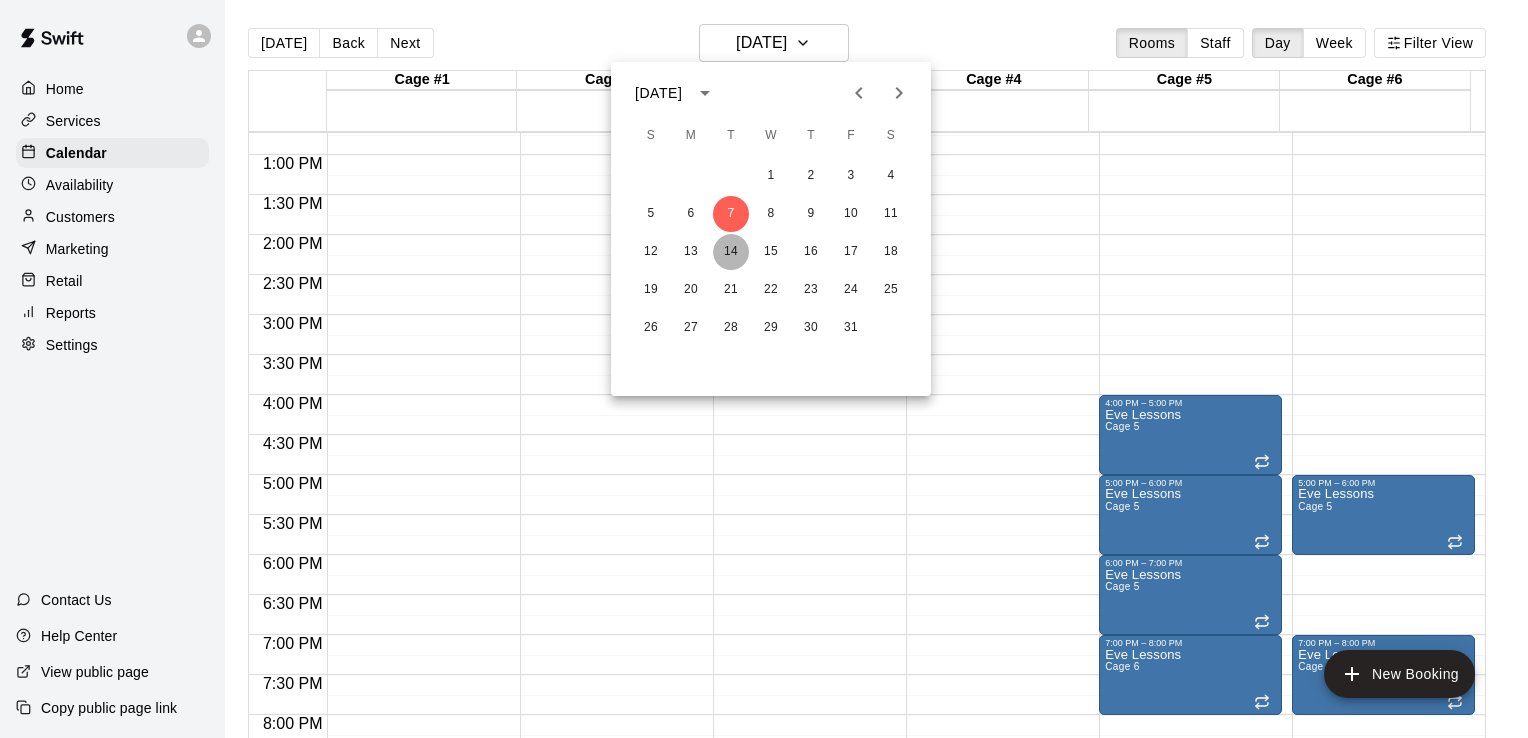click on "14" at bounding box center [731, 252] 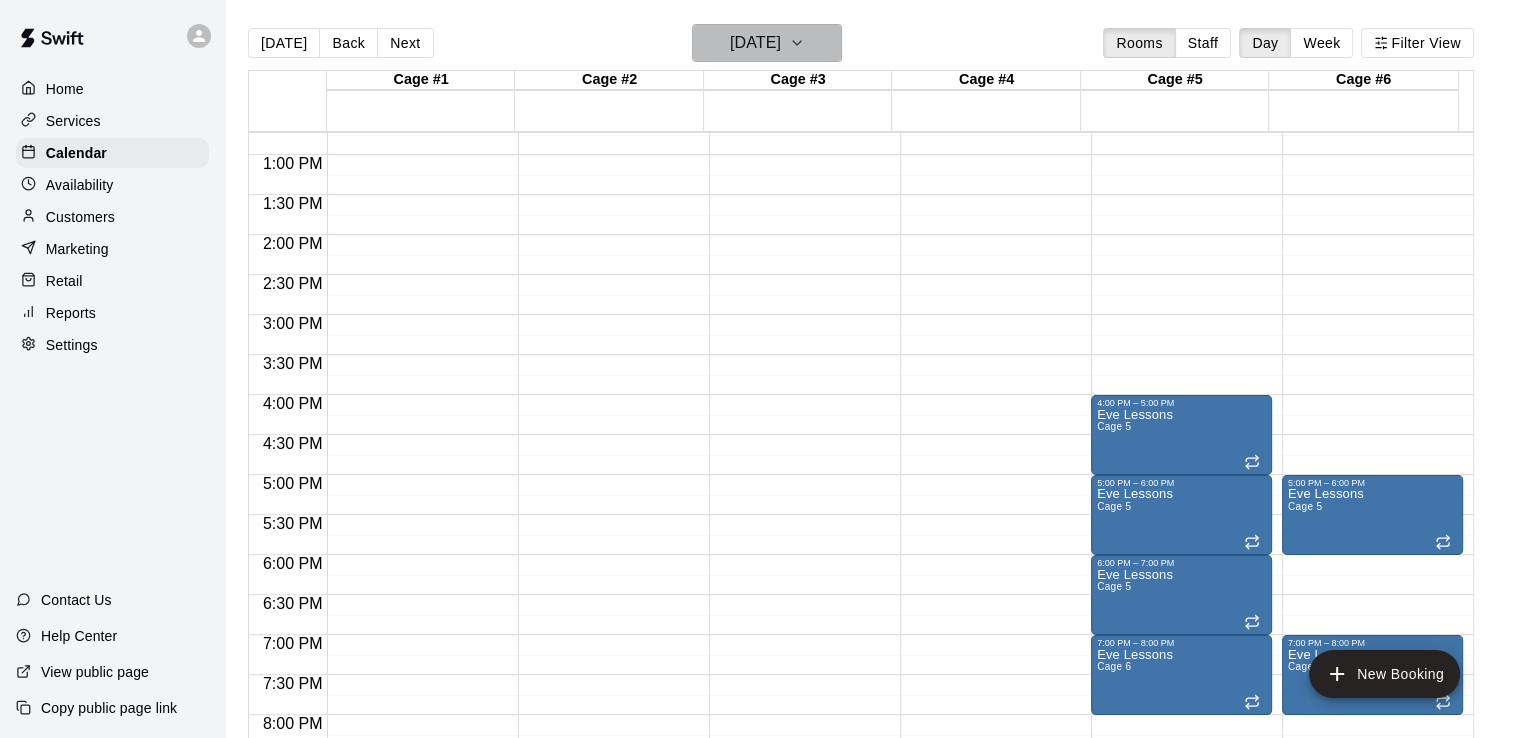 click 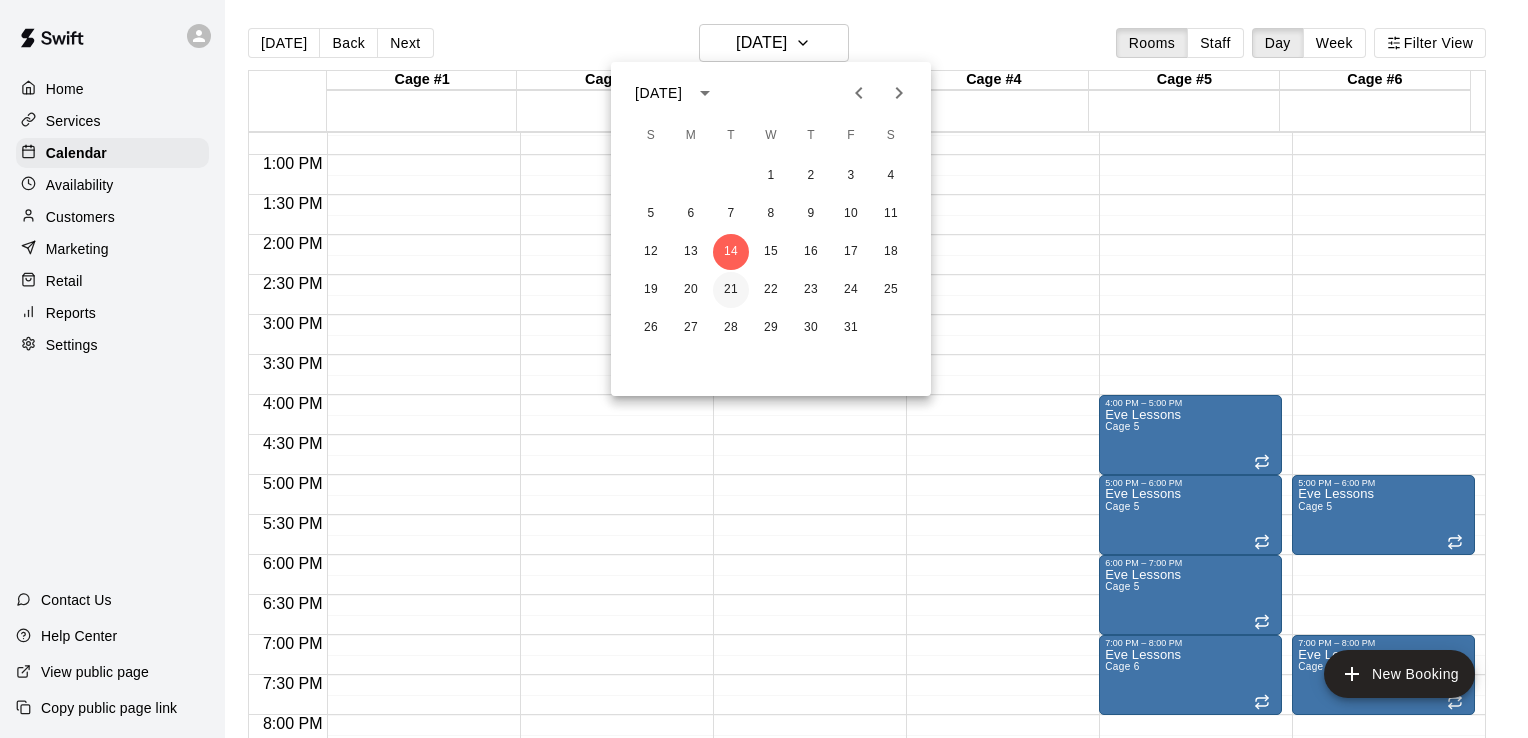 click on "21" at bounding box center [731, 290] 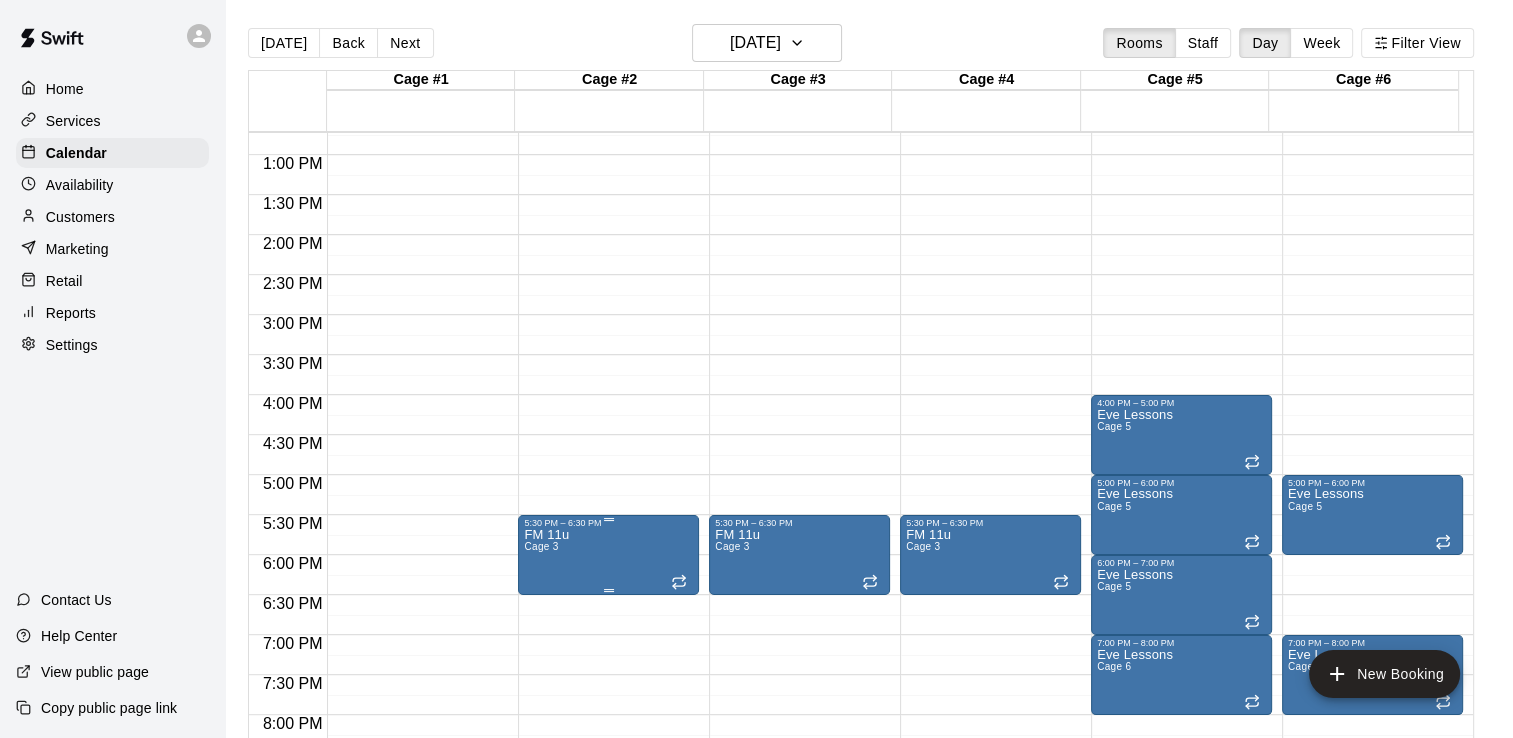 click on "5:30 PM – 6:30 PM" at bounding box center [608, 523] 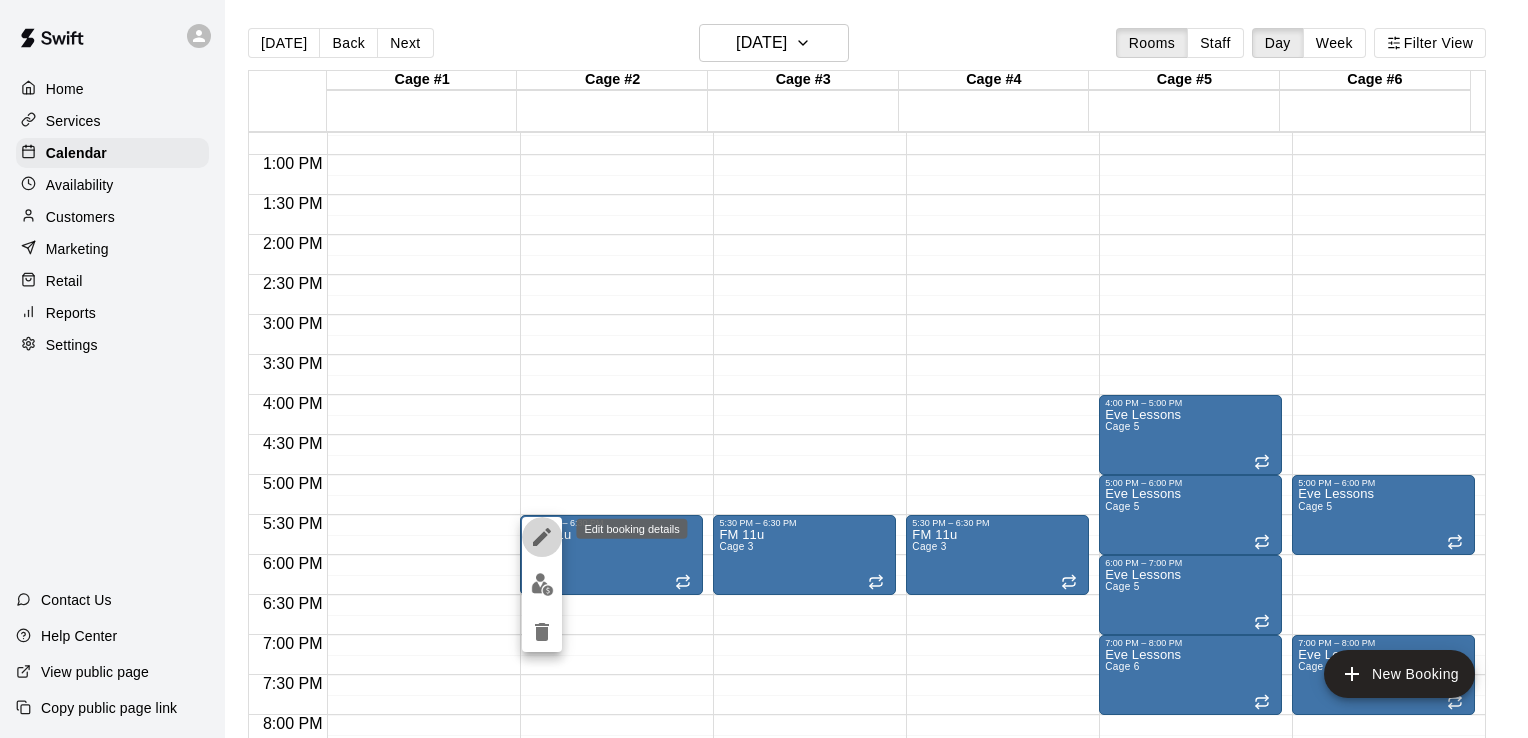 click 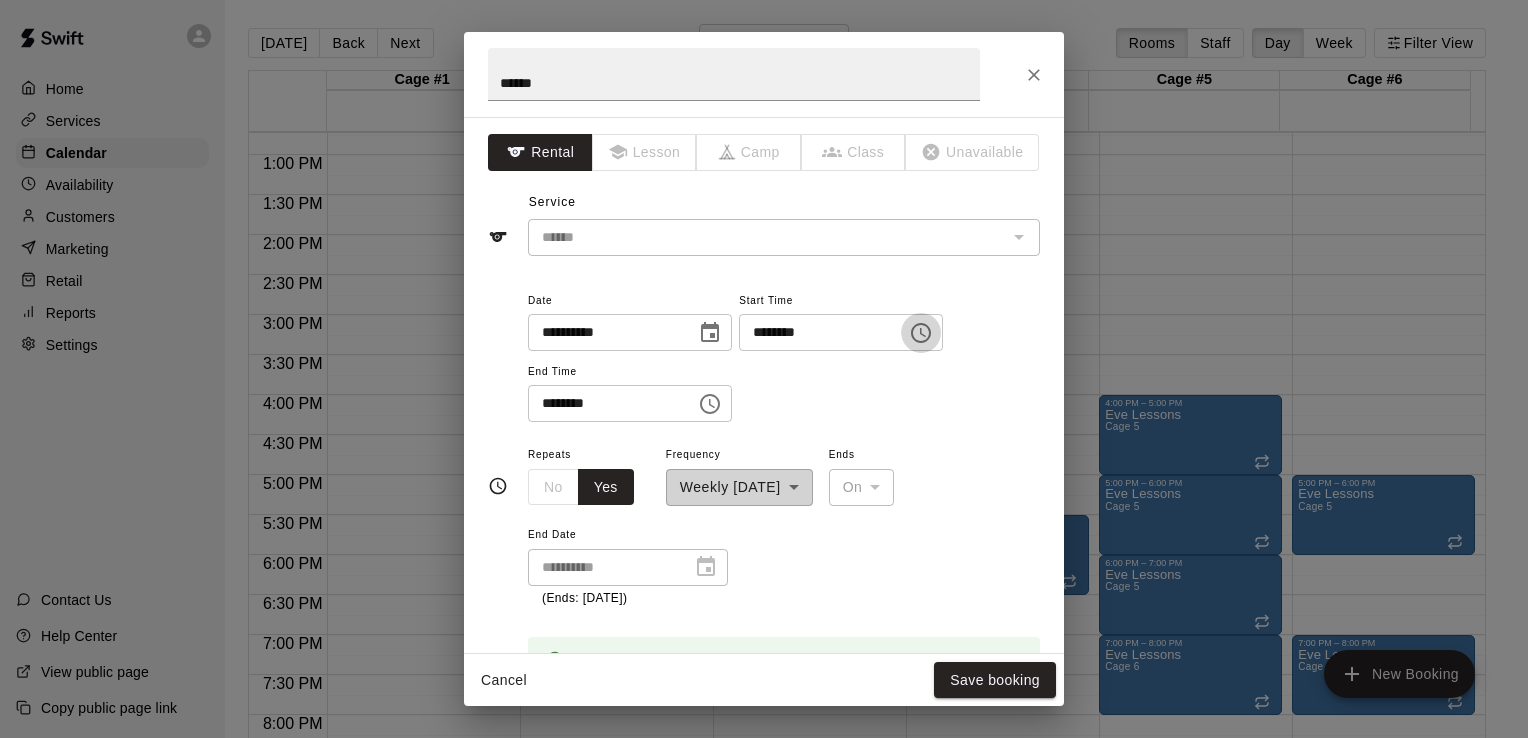 click 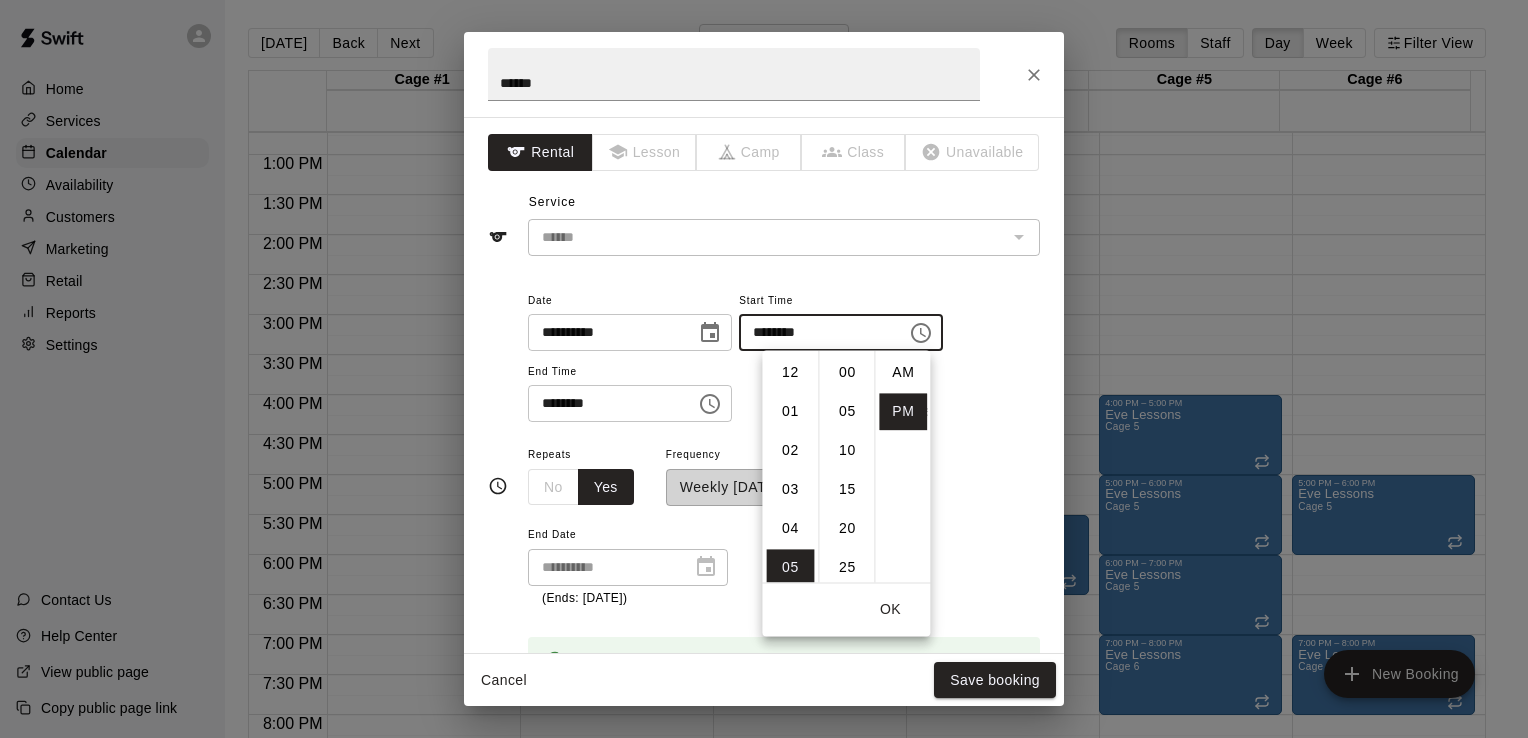 scroll, scrollTop: 195, scrollLeft: 0, axis: vertical 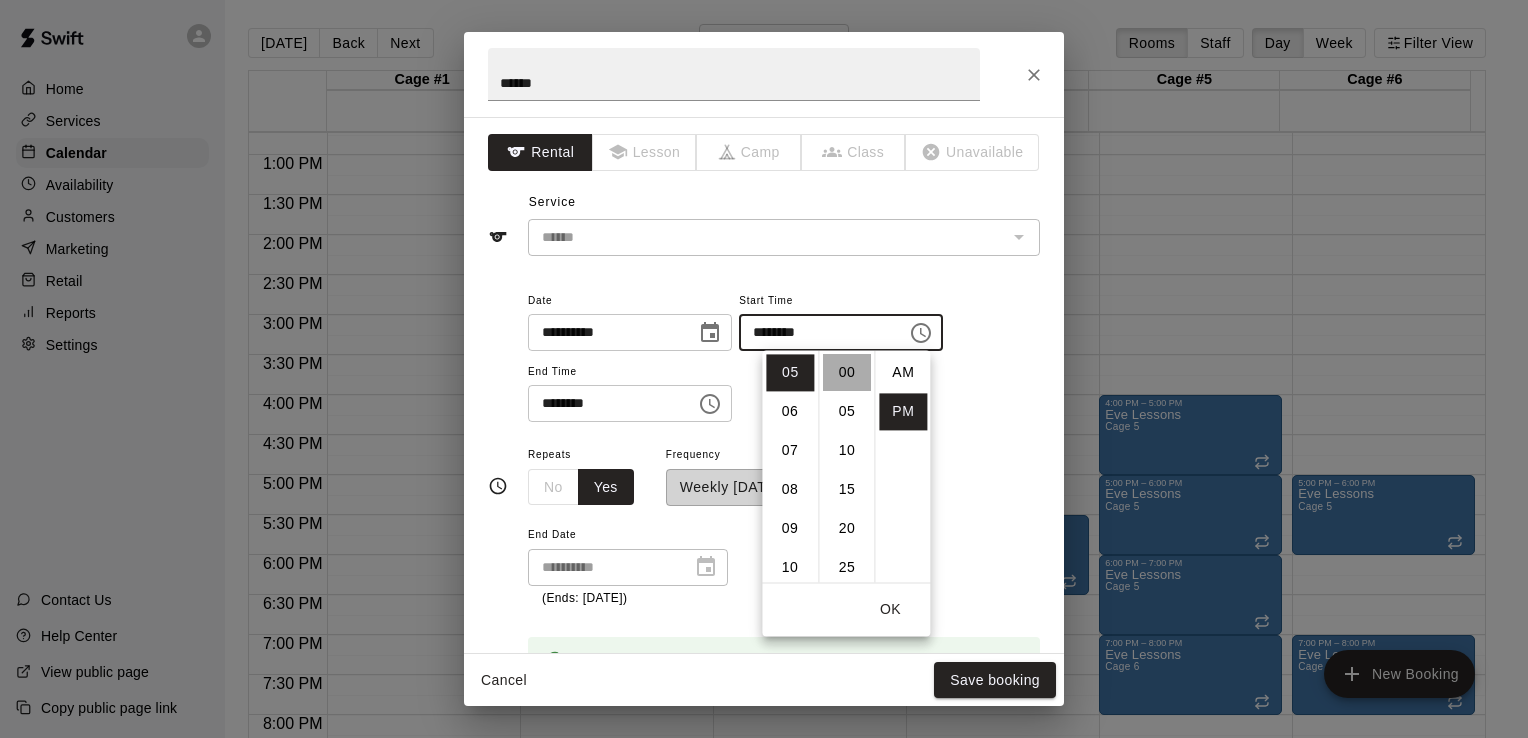 click on "00" at bounding box center [847, 372] 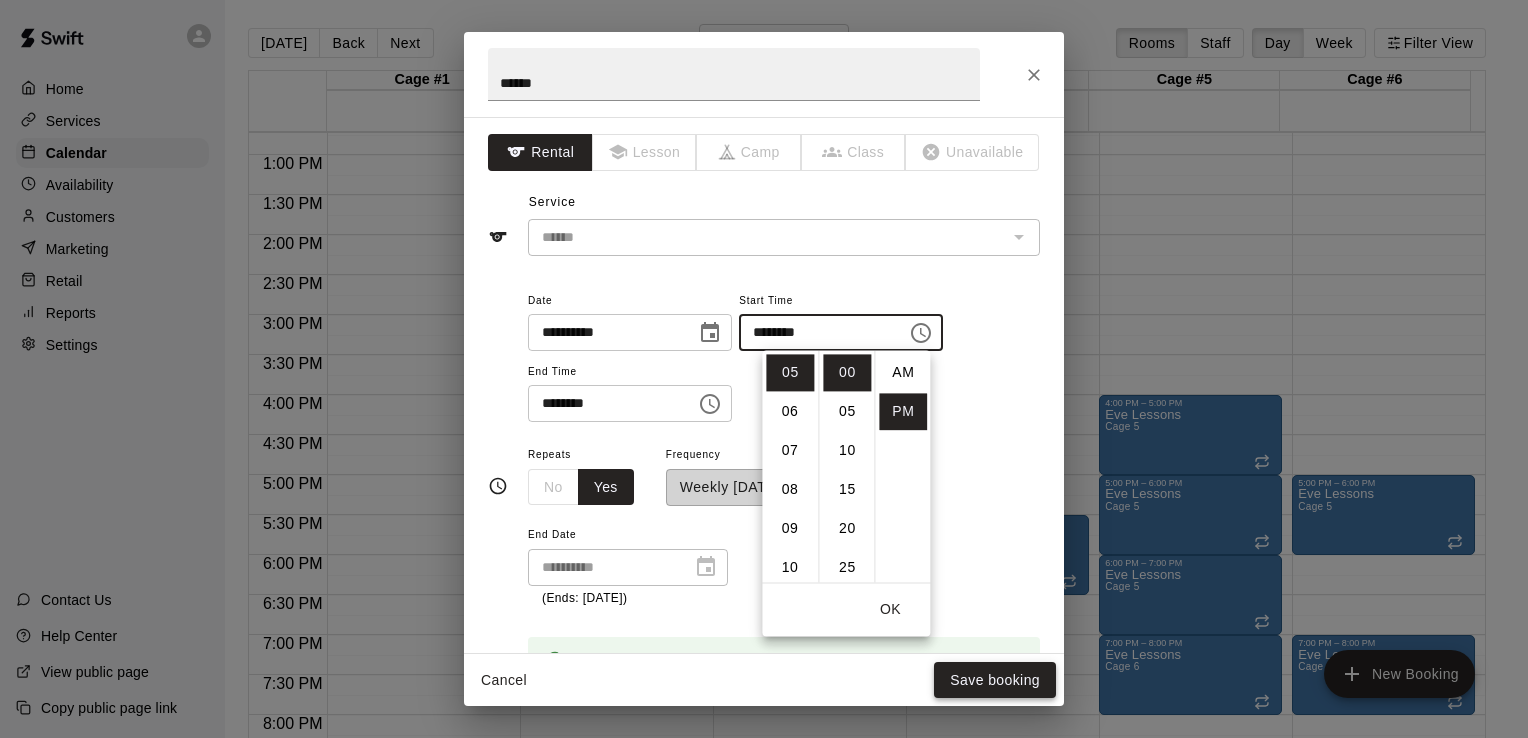 click on "Save booking" at bounding box center [995, 680] 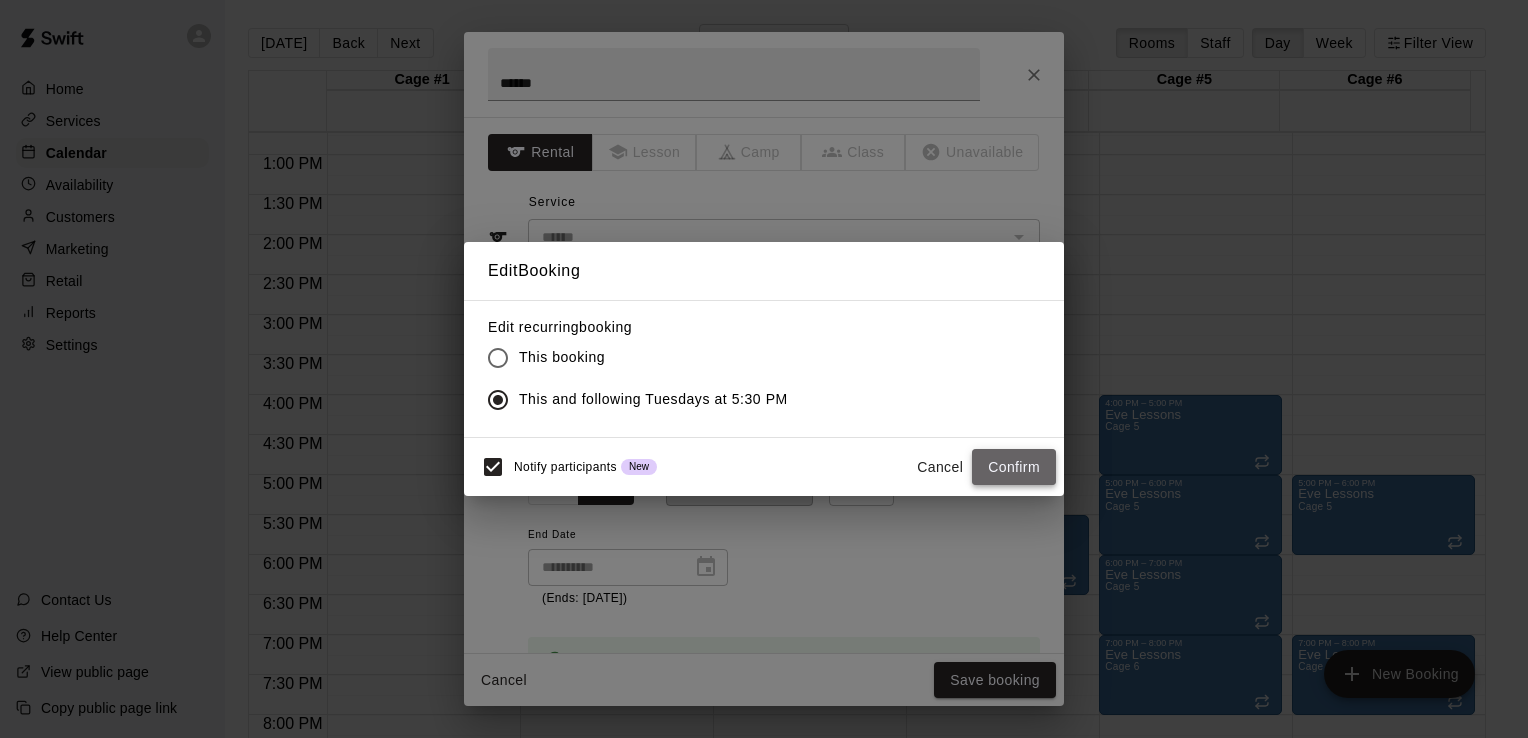 click on "Confirm" at bounding box center [1014, 467] 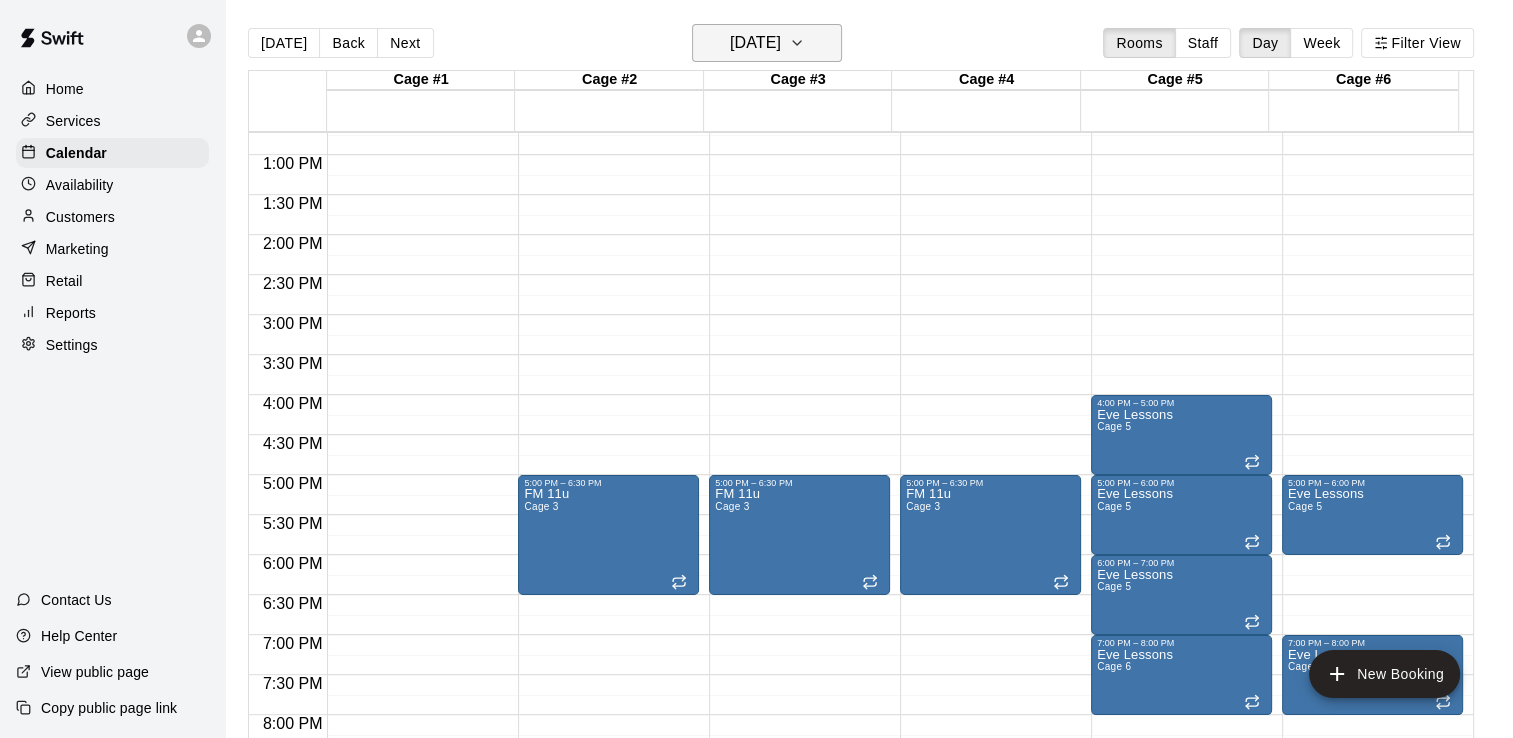 click 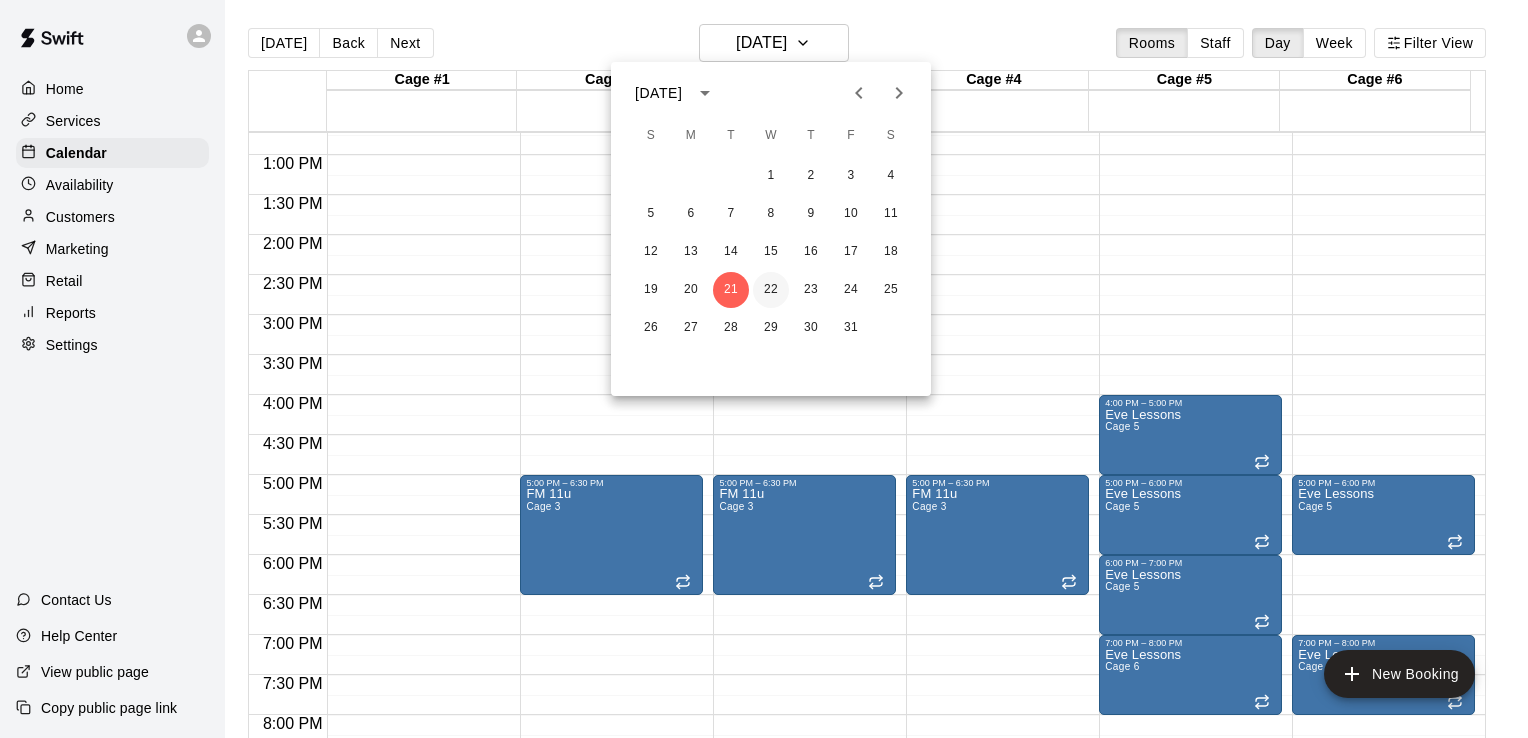 click on "22" at bounding box center [771, 290] 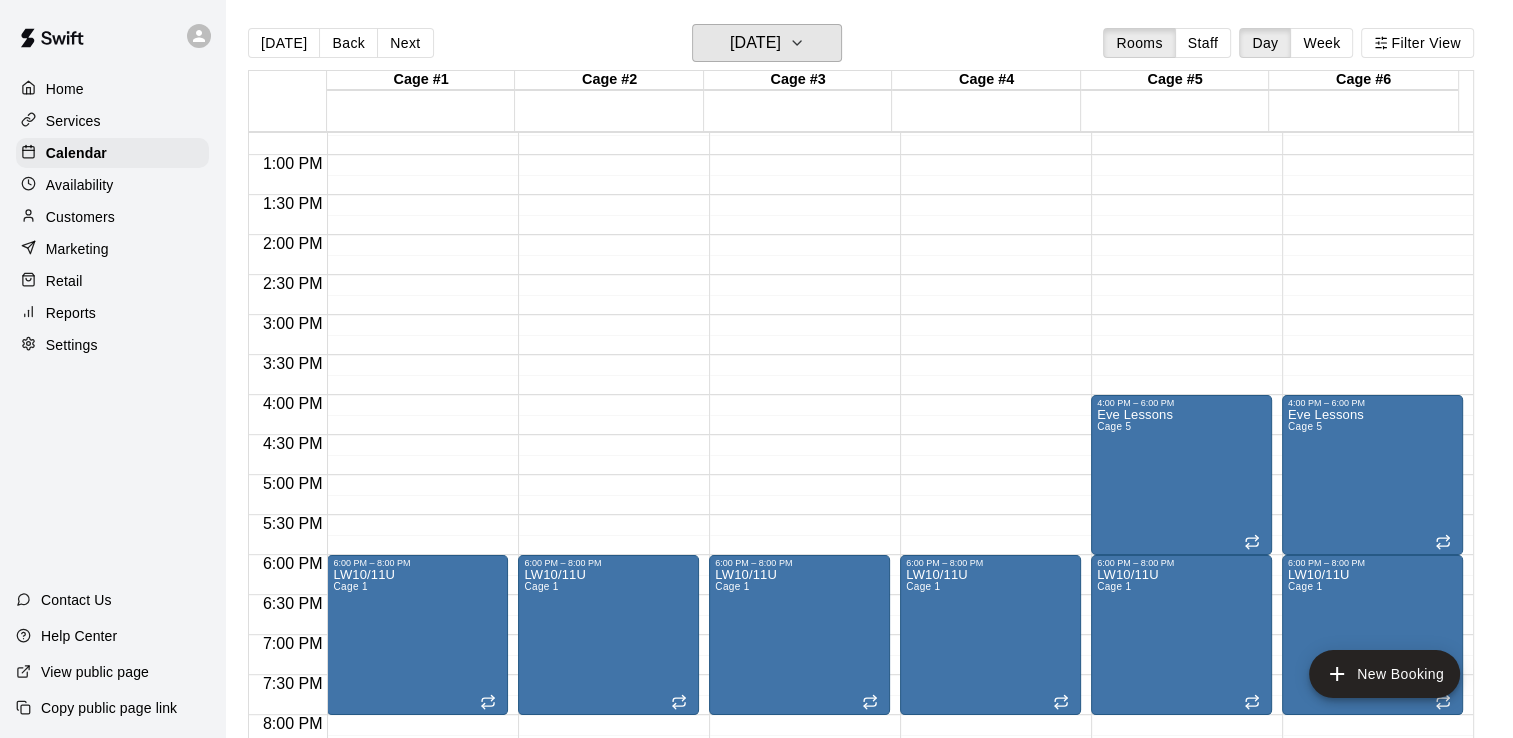 scroll, scrollTop: 32, scrollLeft: 0, axis: vertical 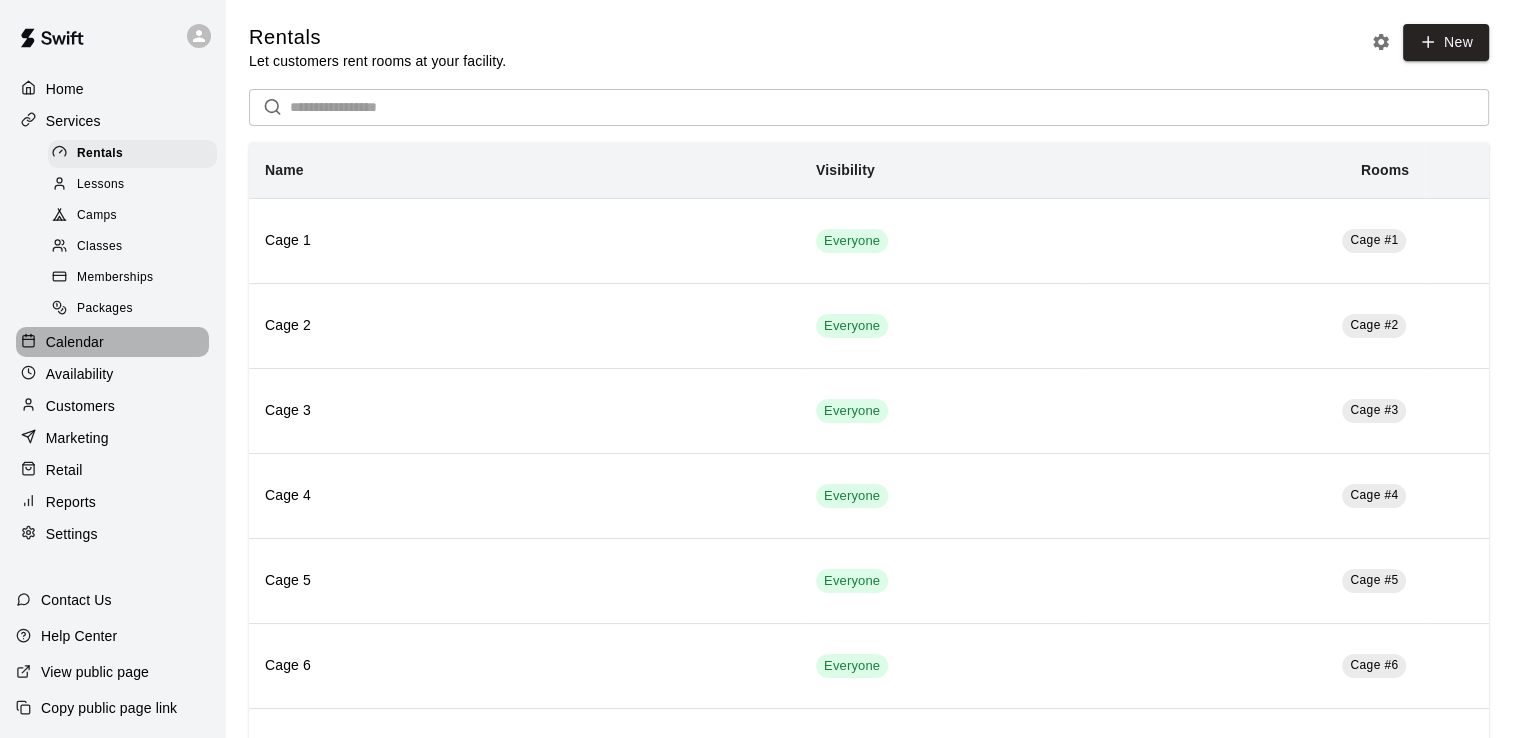 click on "Calendar" at bounding box center [75, 342] 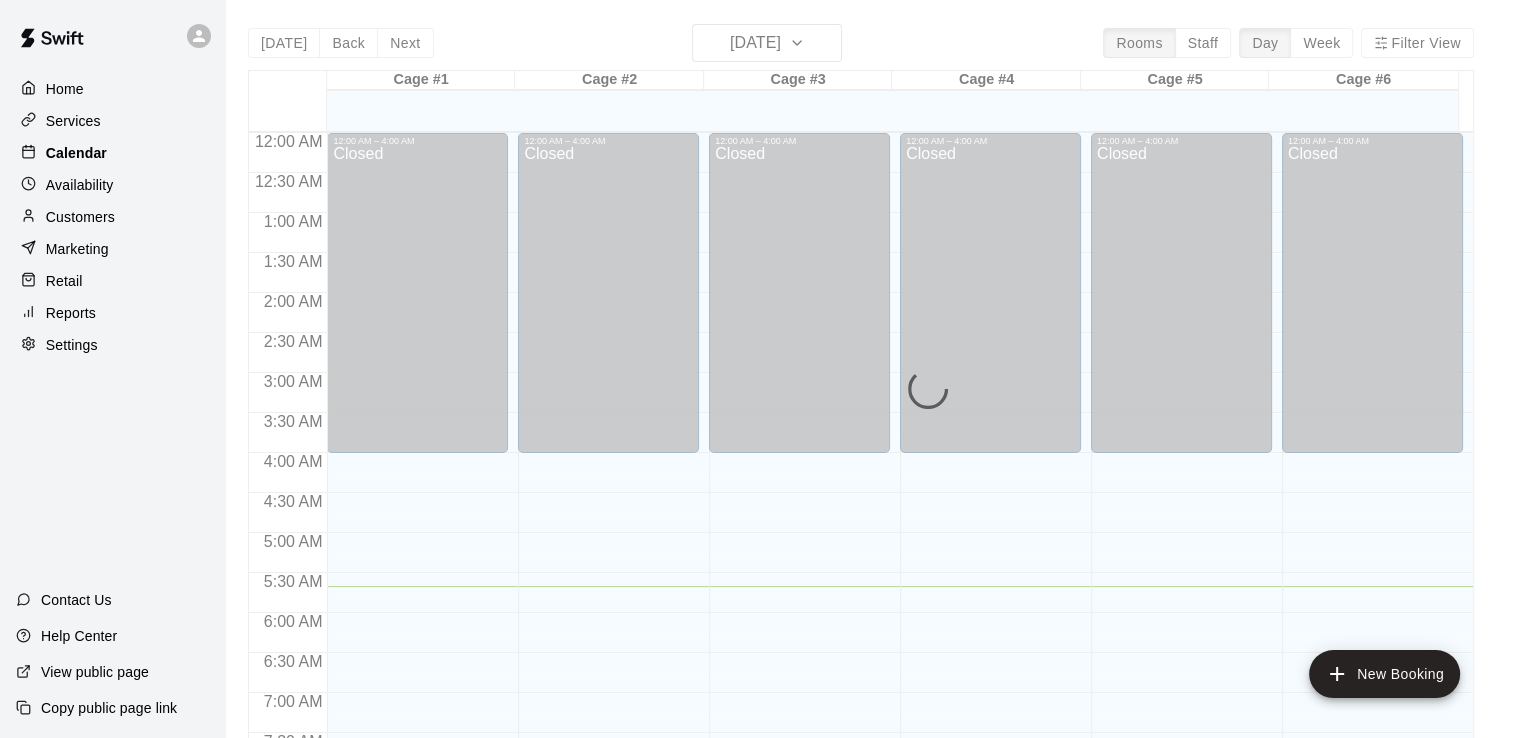 scroll, scrollTop: 453, scrollLeft: 0, axis: vertical 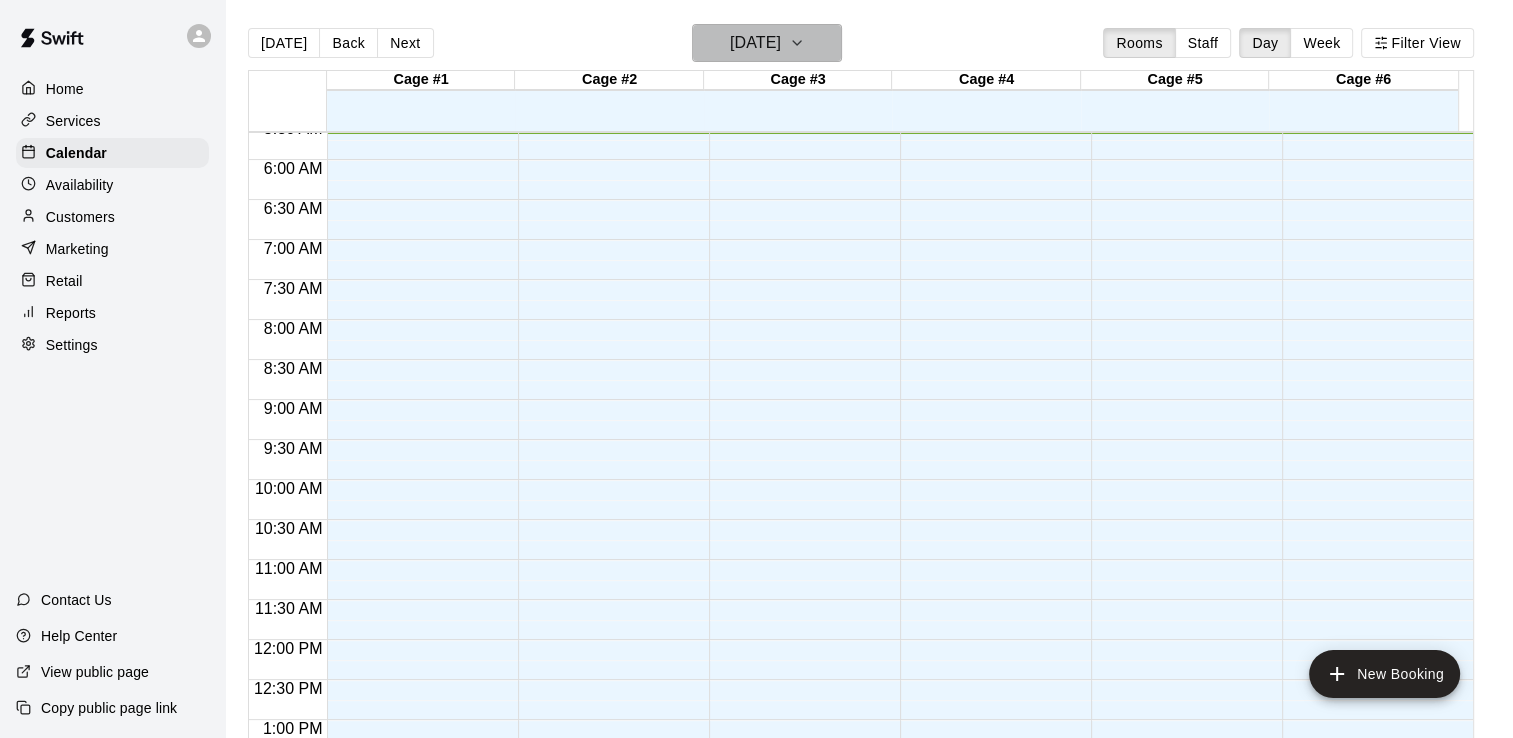 click 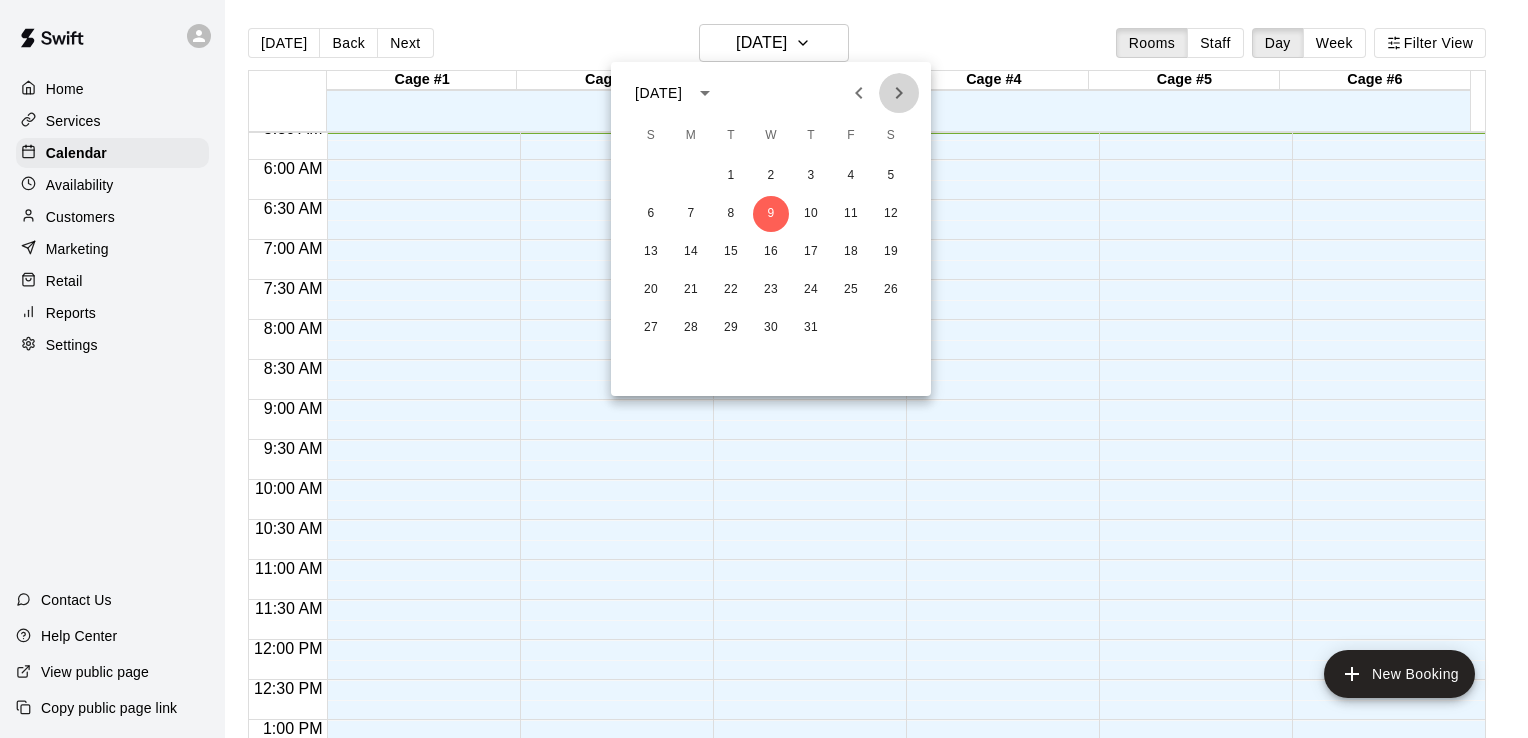 click at bounding box center [899, 93] 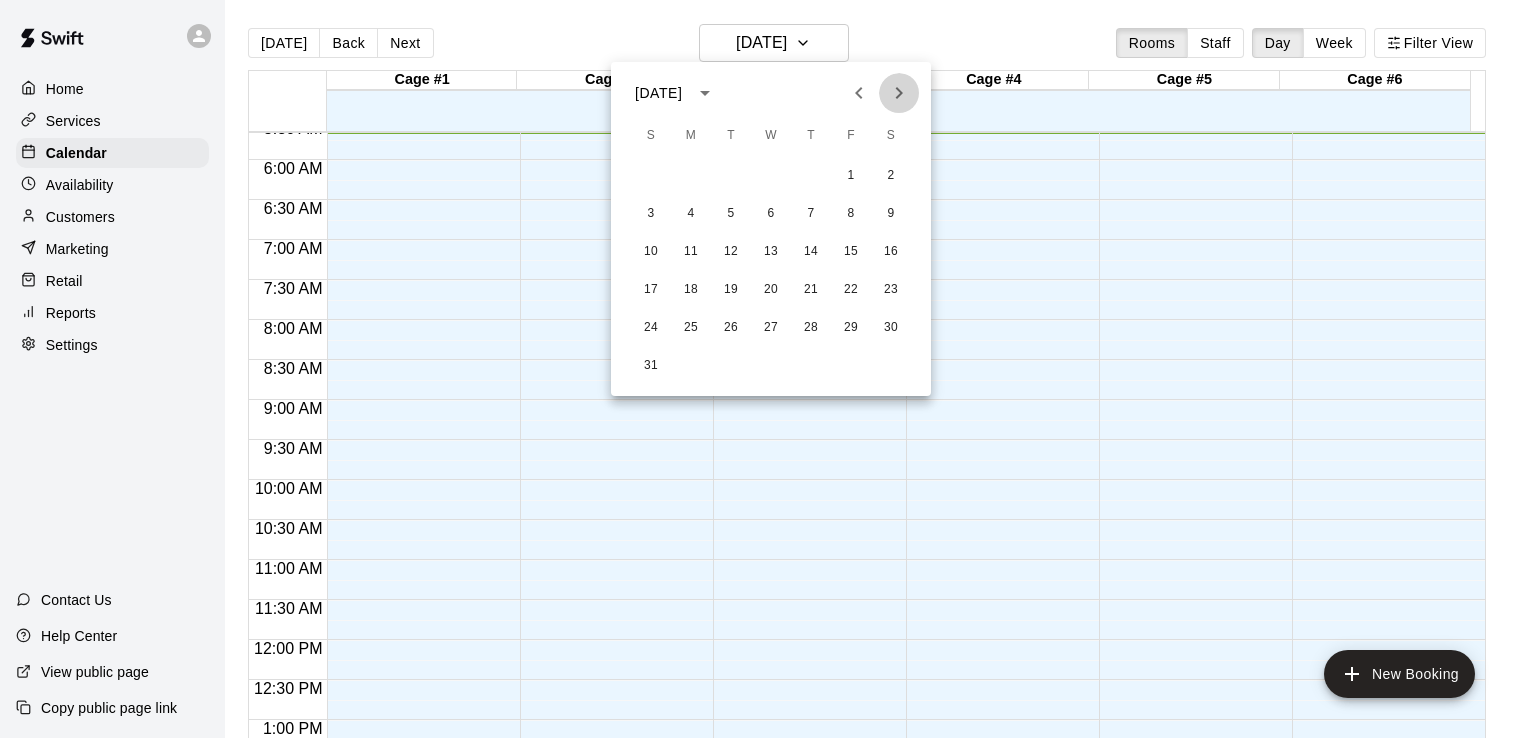 click at bounding box center [899, 93] 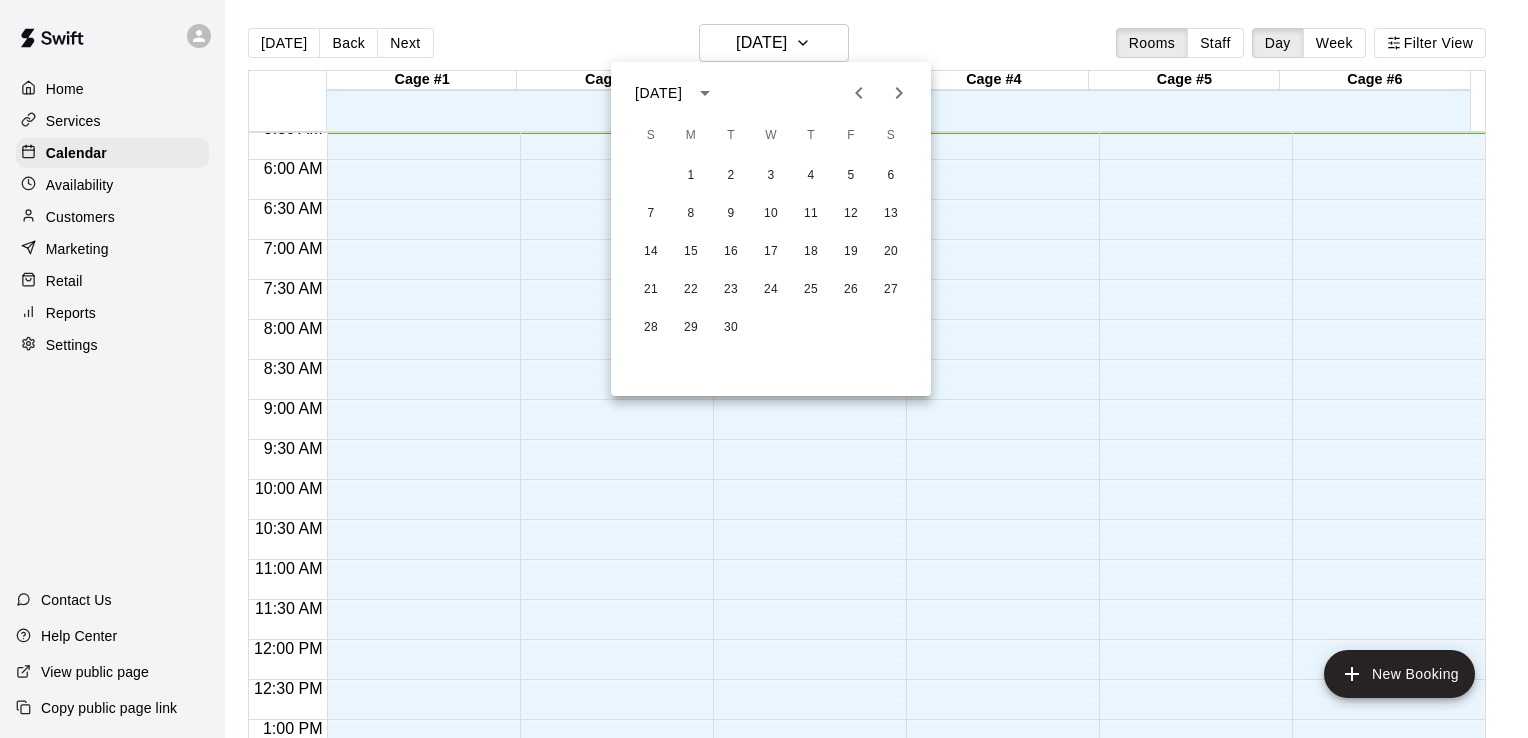 click 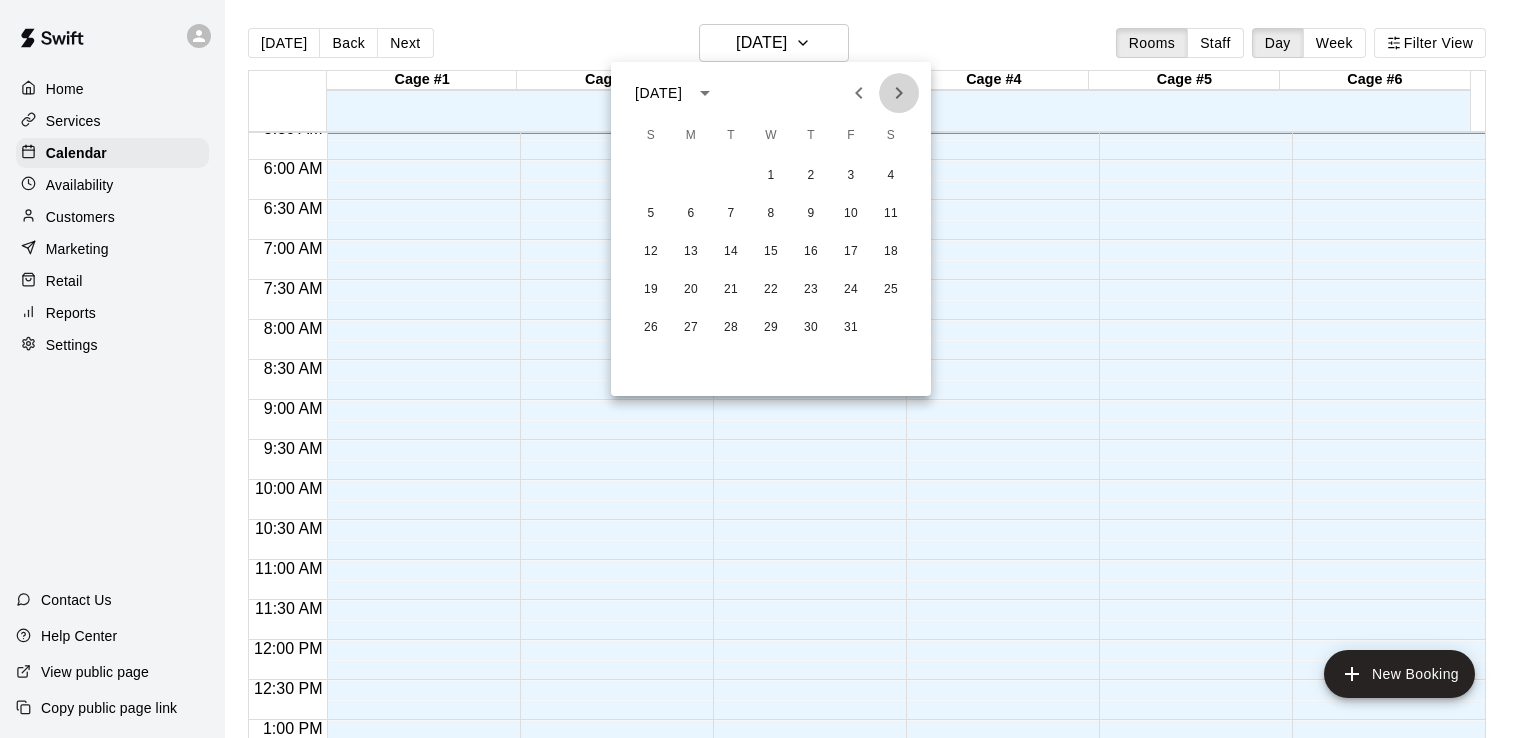 click 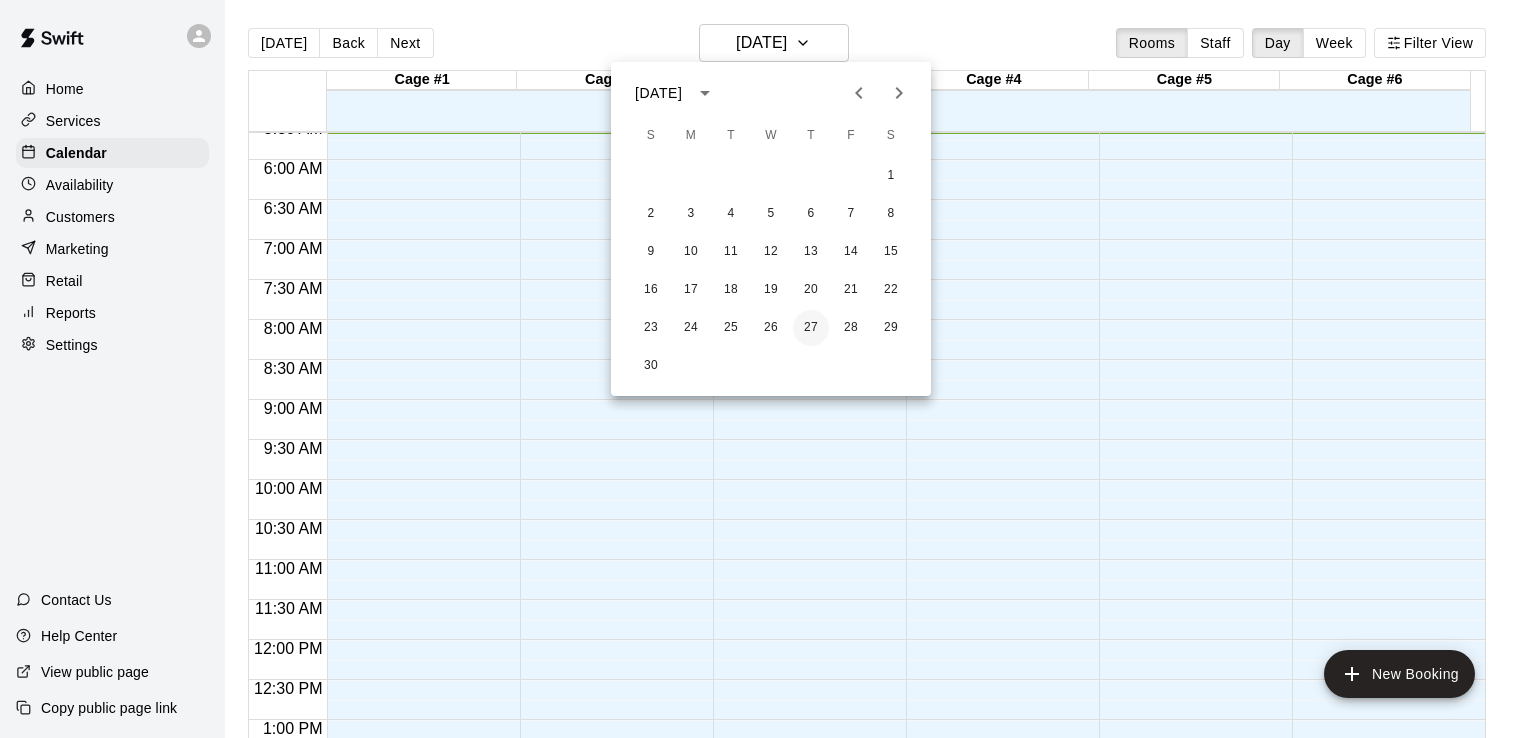 click on "27" at bounding box center [811, 328] 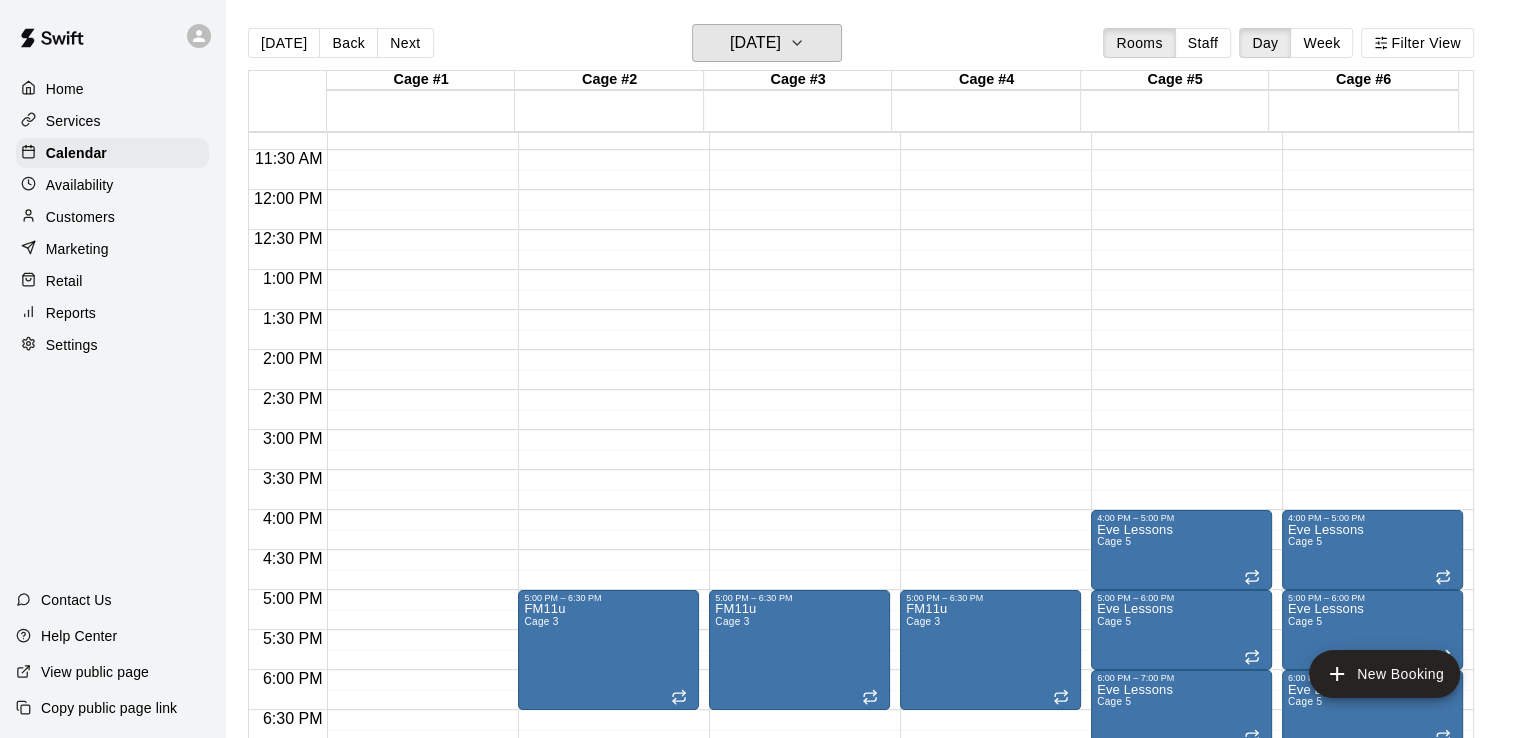 scroll, scrollTop: 1019, scrollLeft: 0, axis: vertical 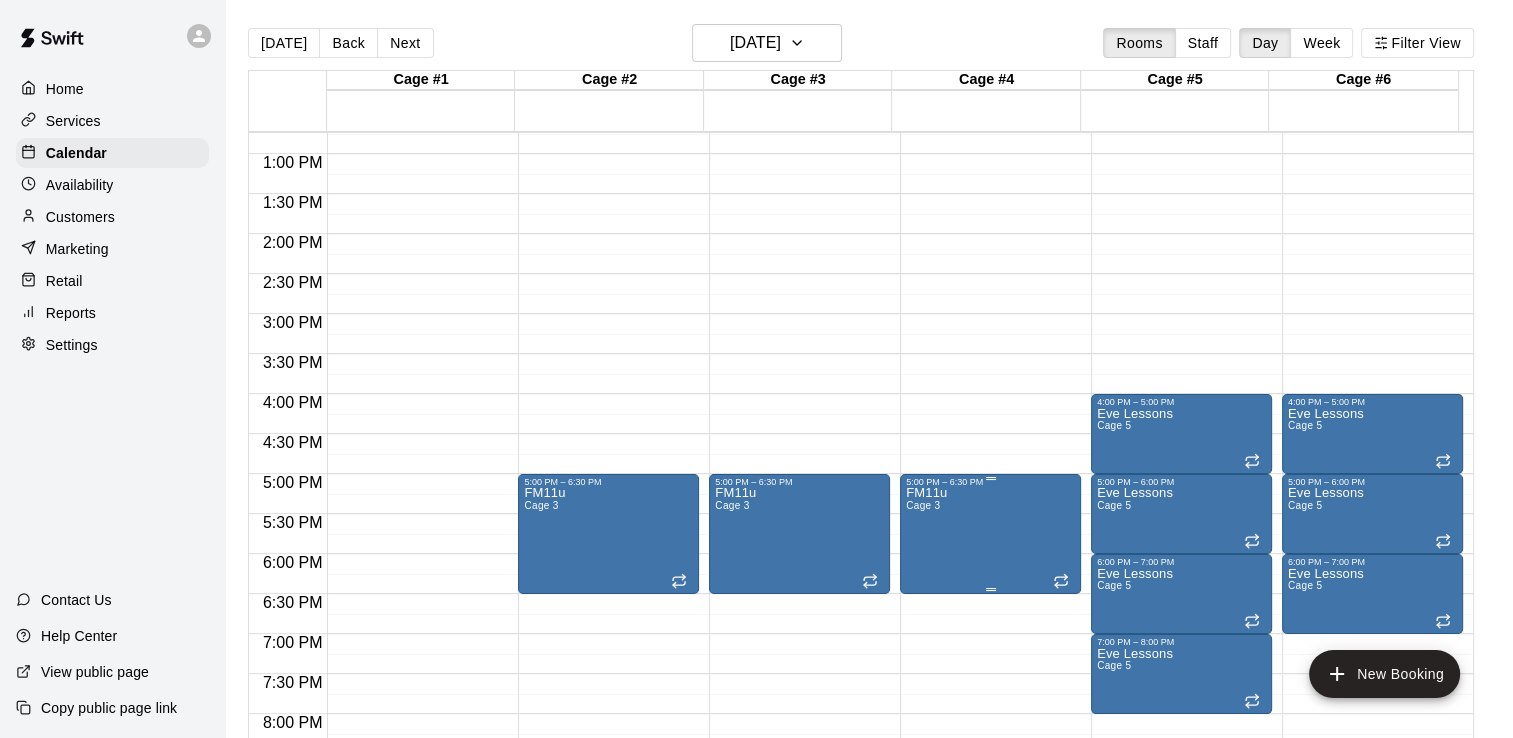 click on "FM11u Cage 3" at bounding box center (990, 856) 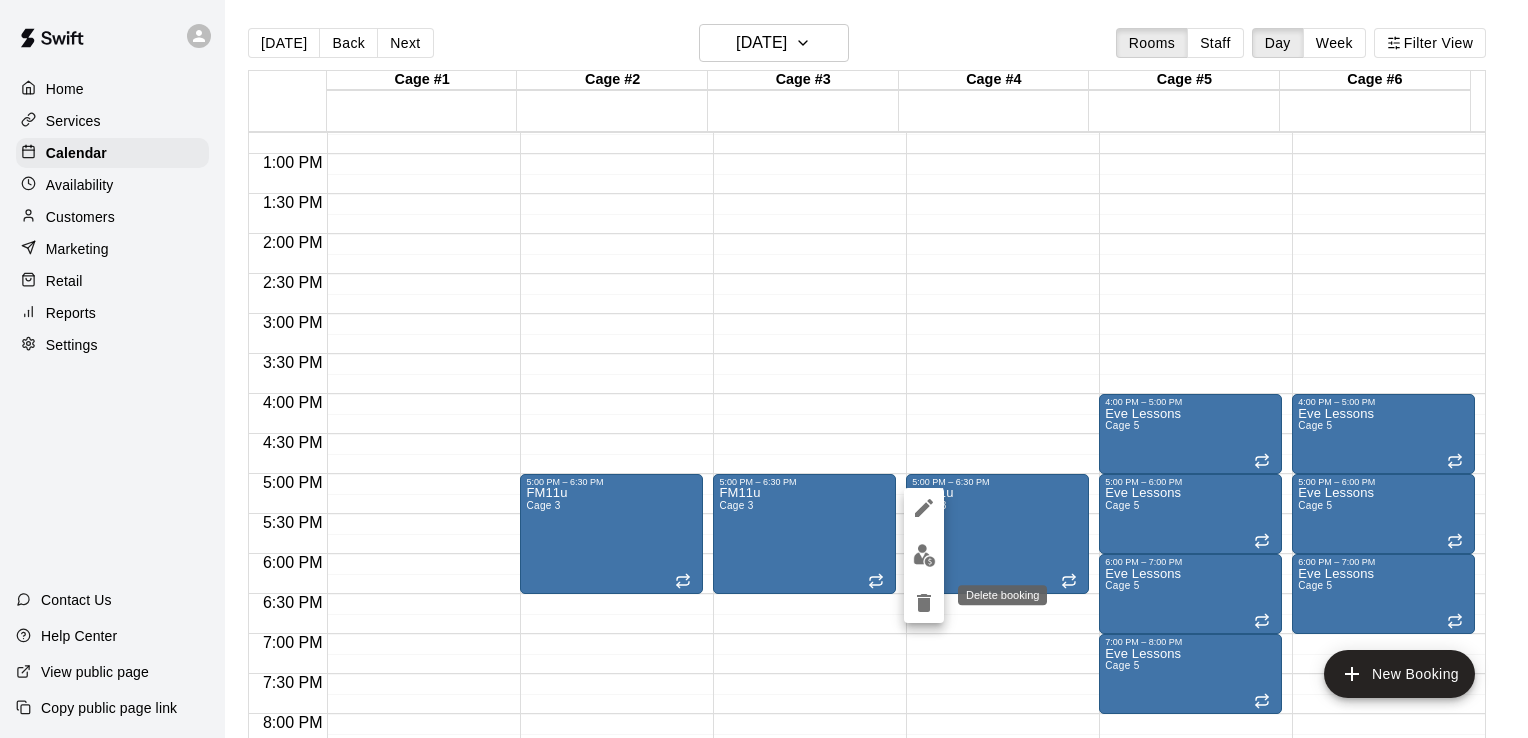 click 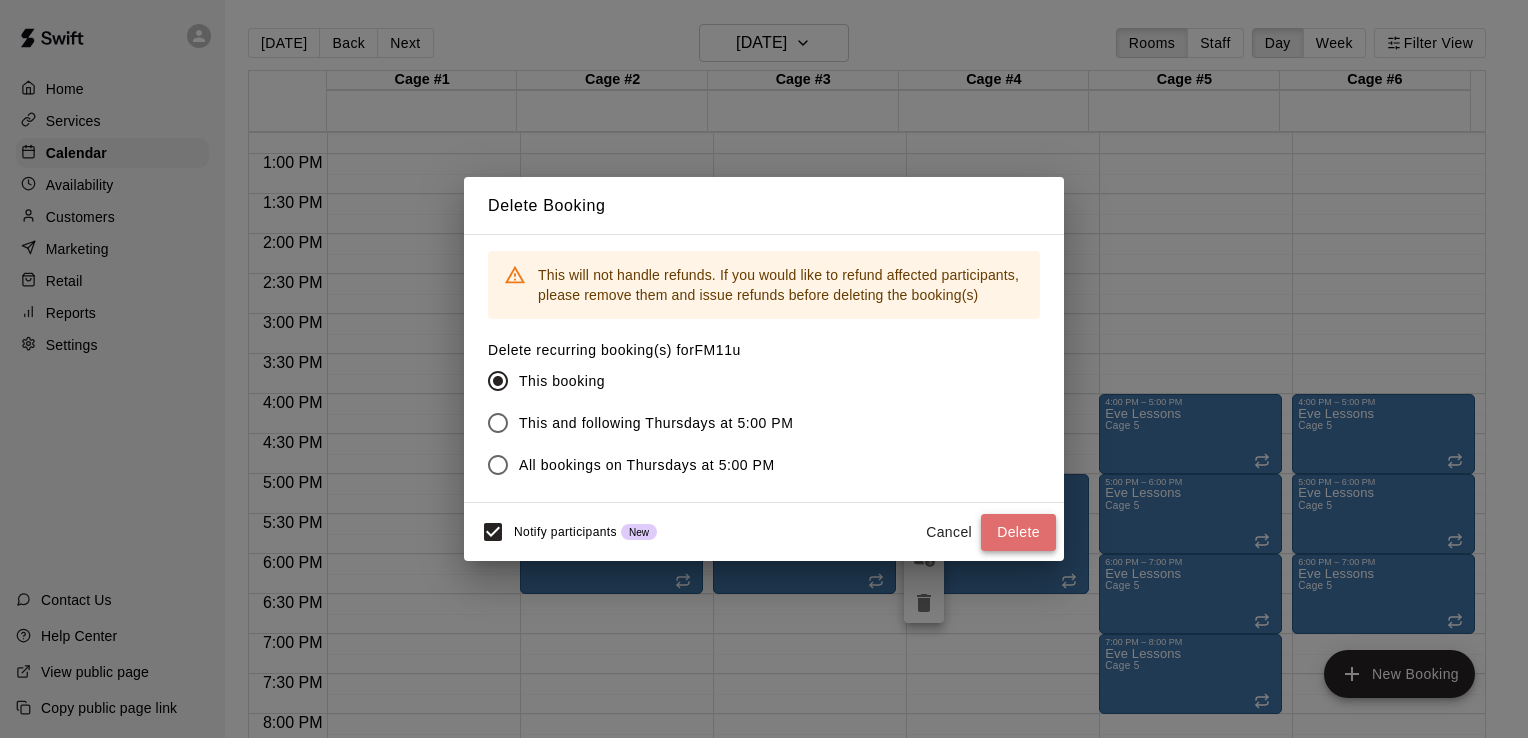 click on "Delete" at bounding box center (1018, 532) 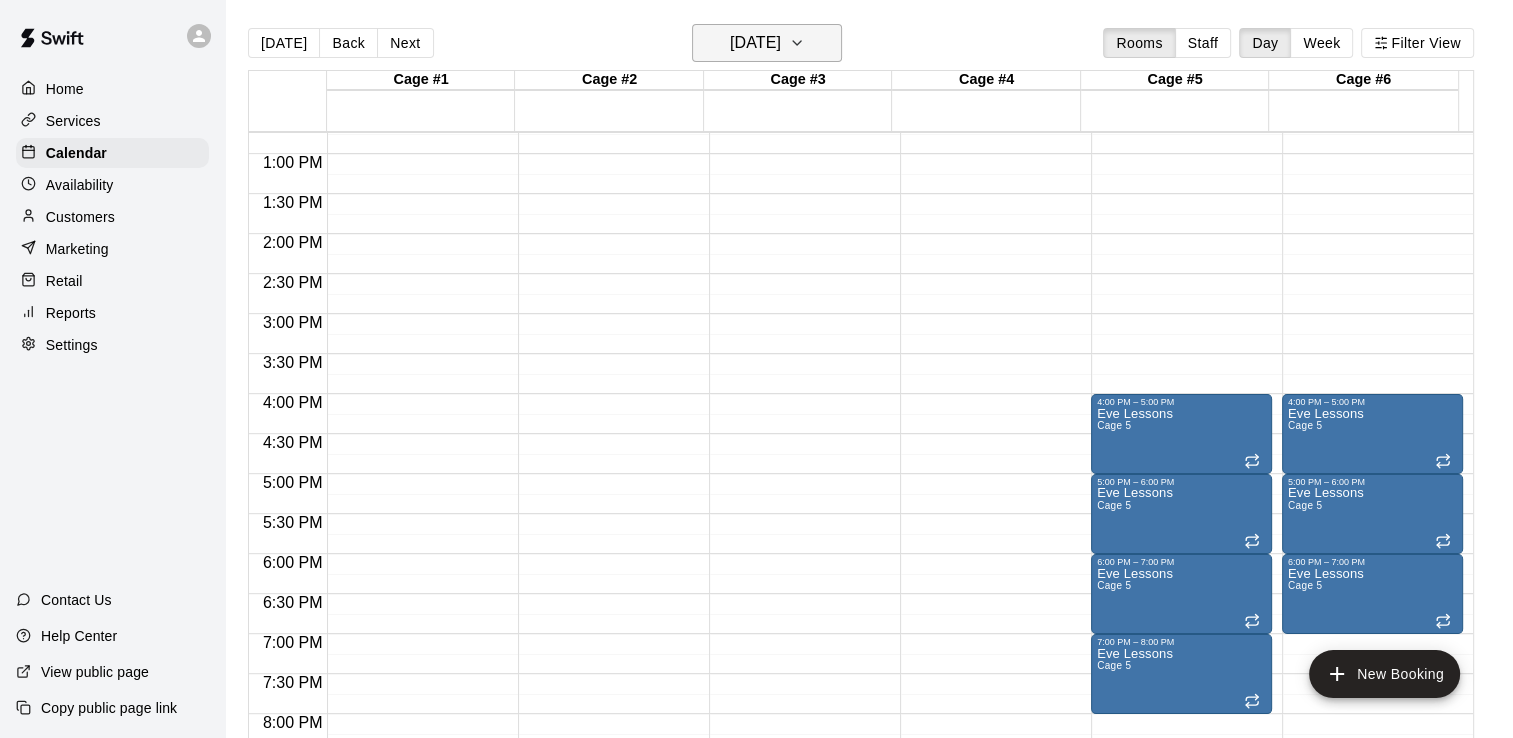 click 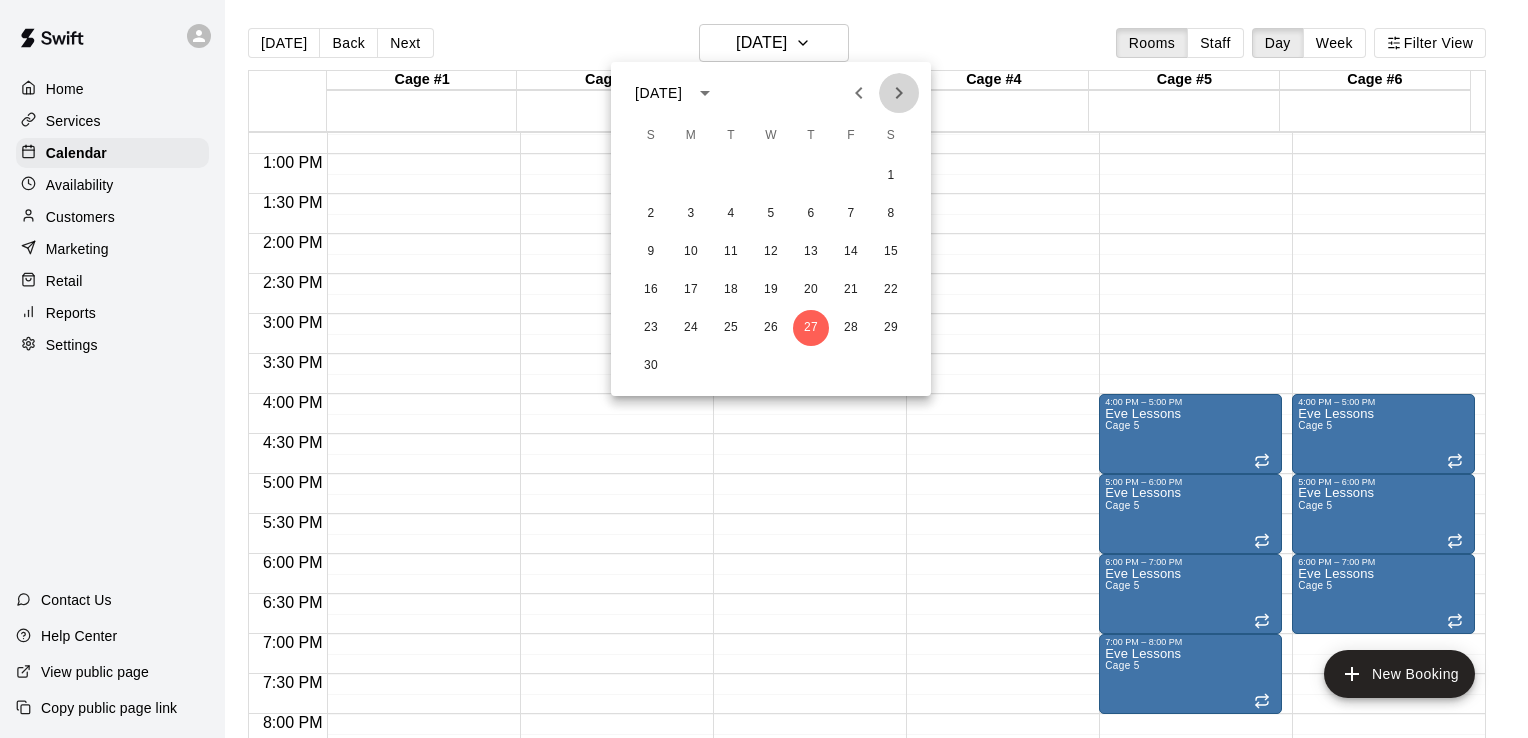 click 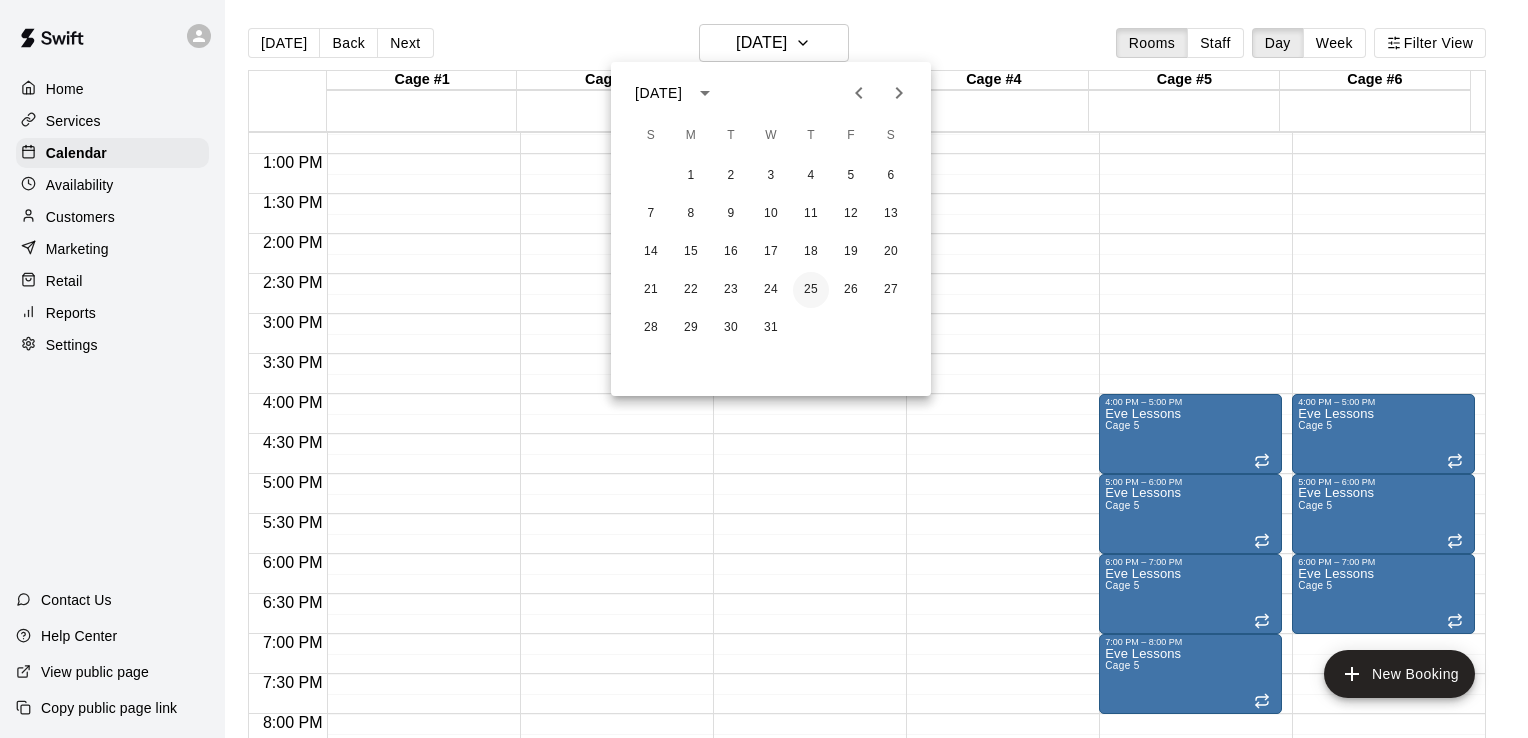 click on "25" at bounding box center (811, 290) 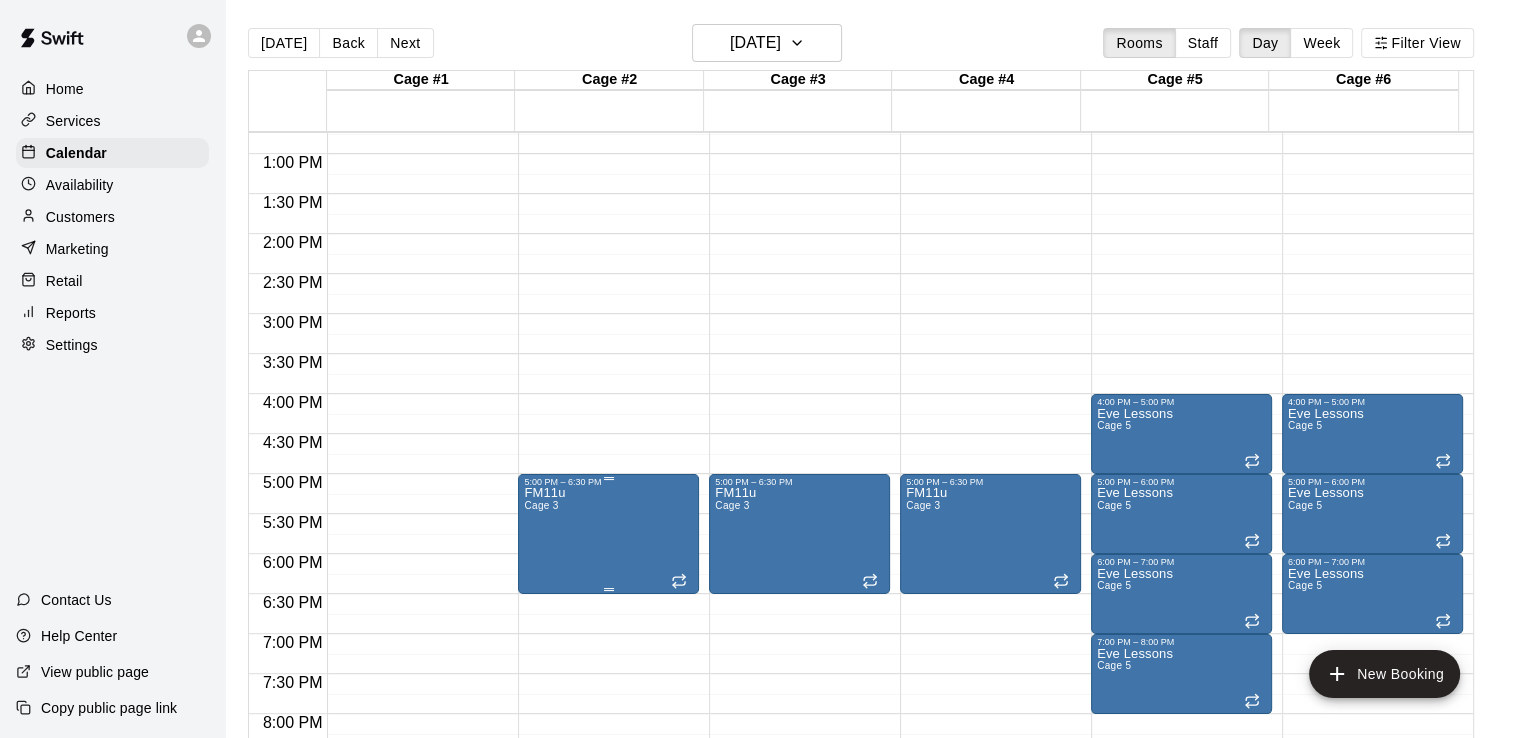 click on "5:00 PM – 6:30 PM" at bounding box center [608, 482] 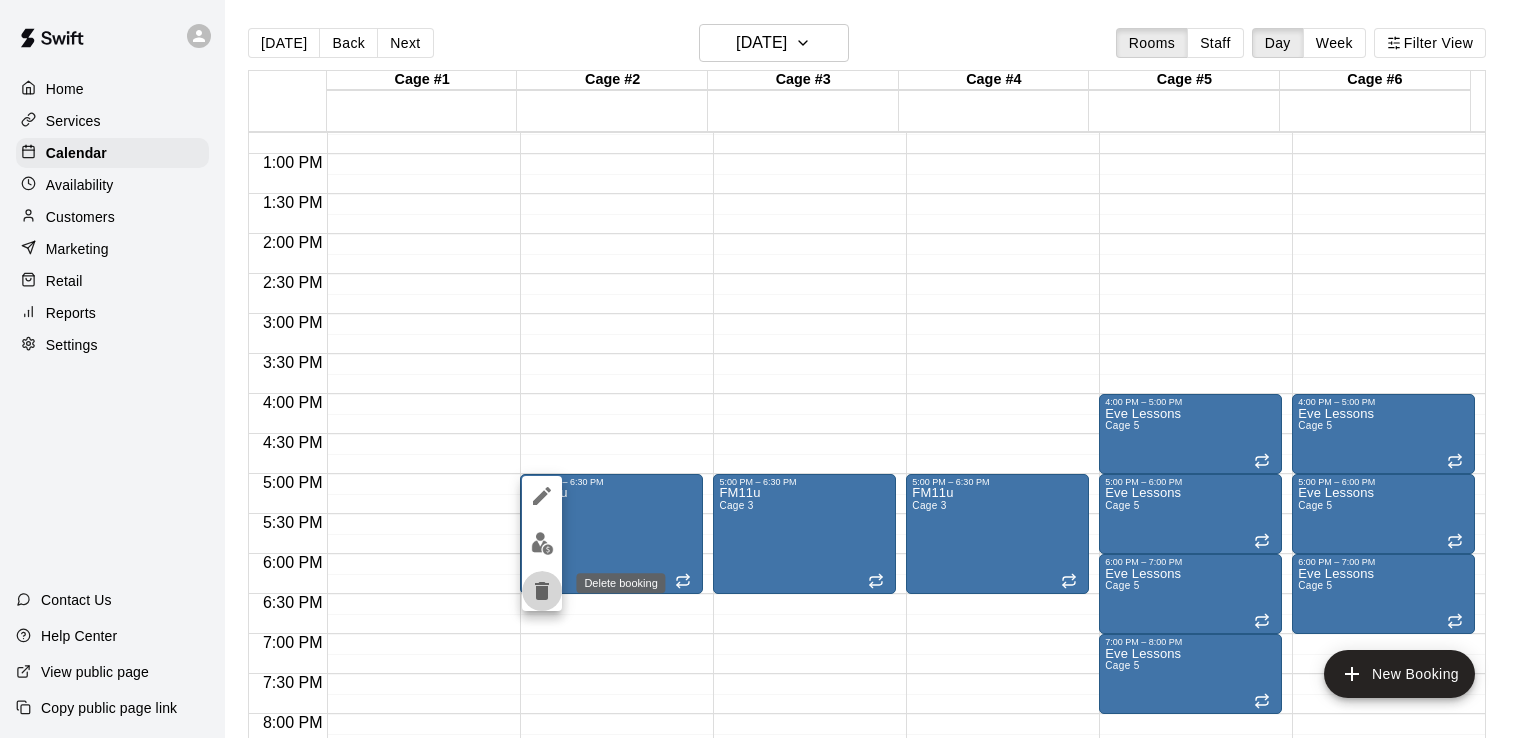 click 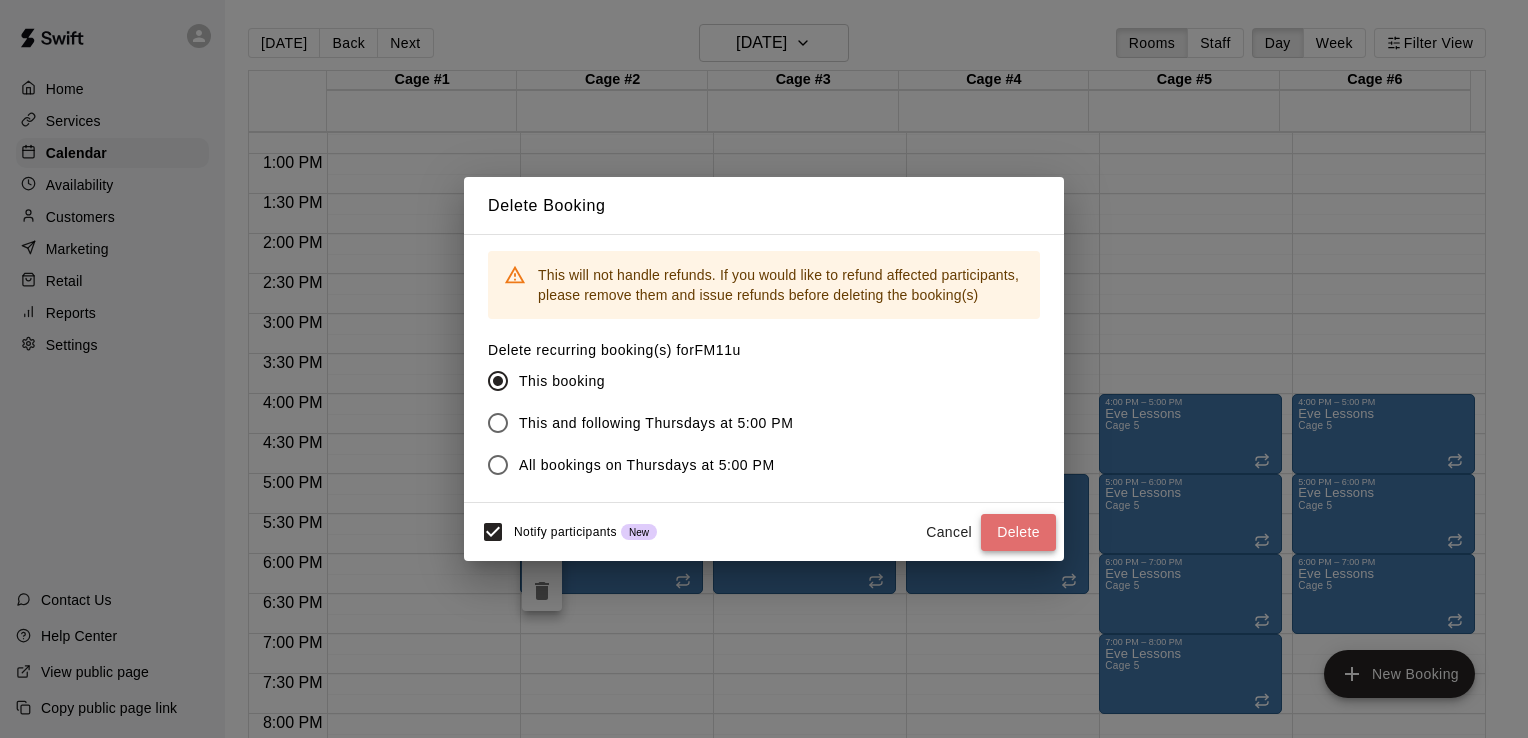 click on "Delete" at bounding box center (1018, 532) 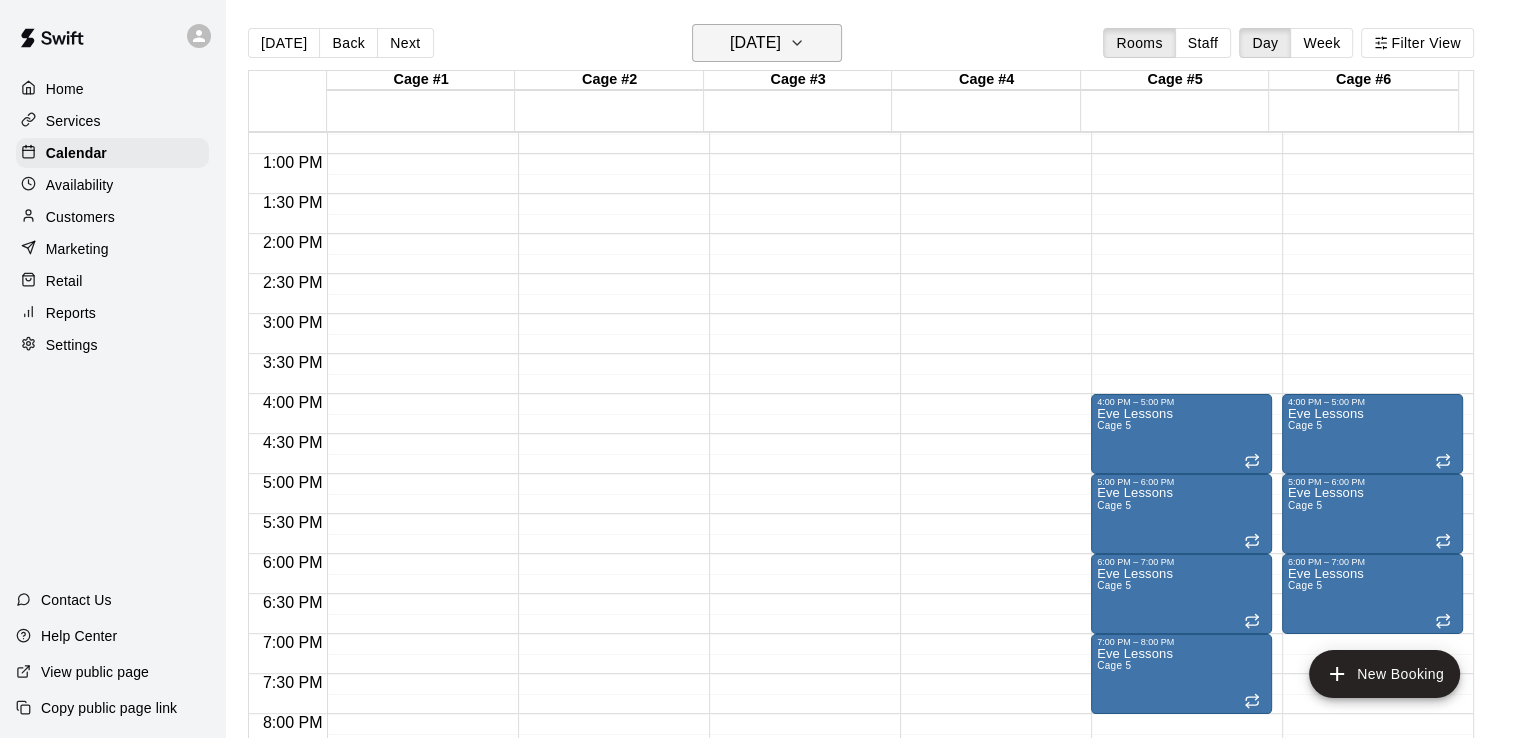 click 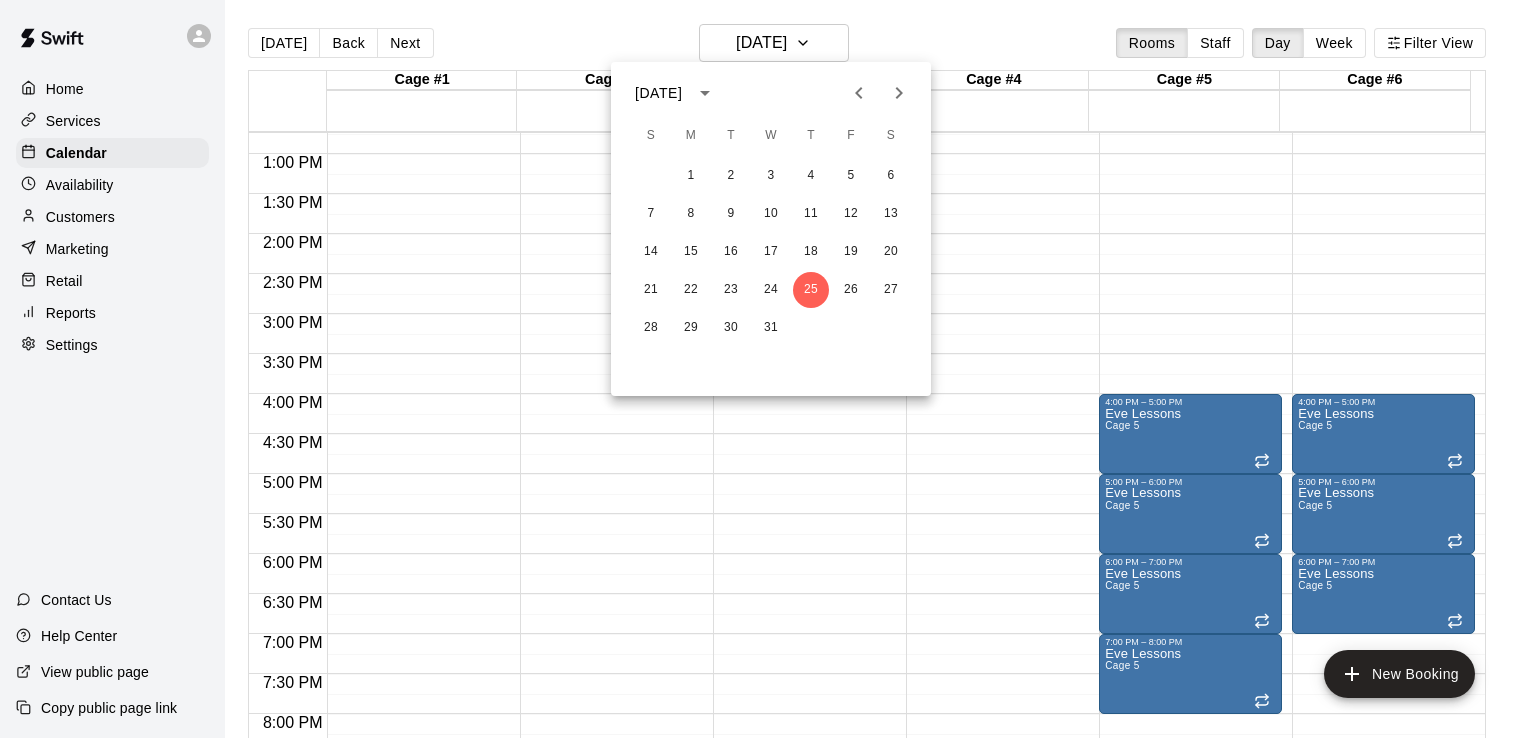 click 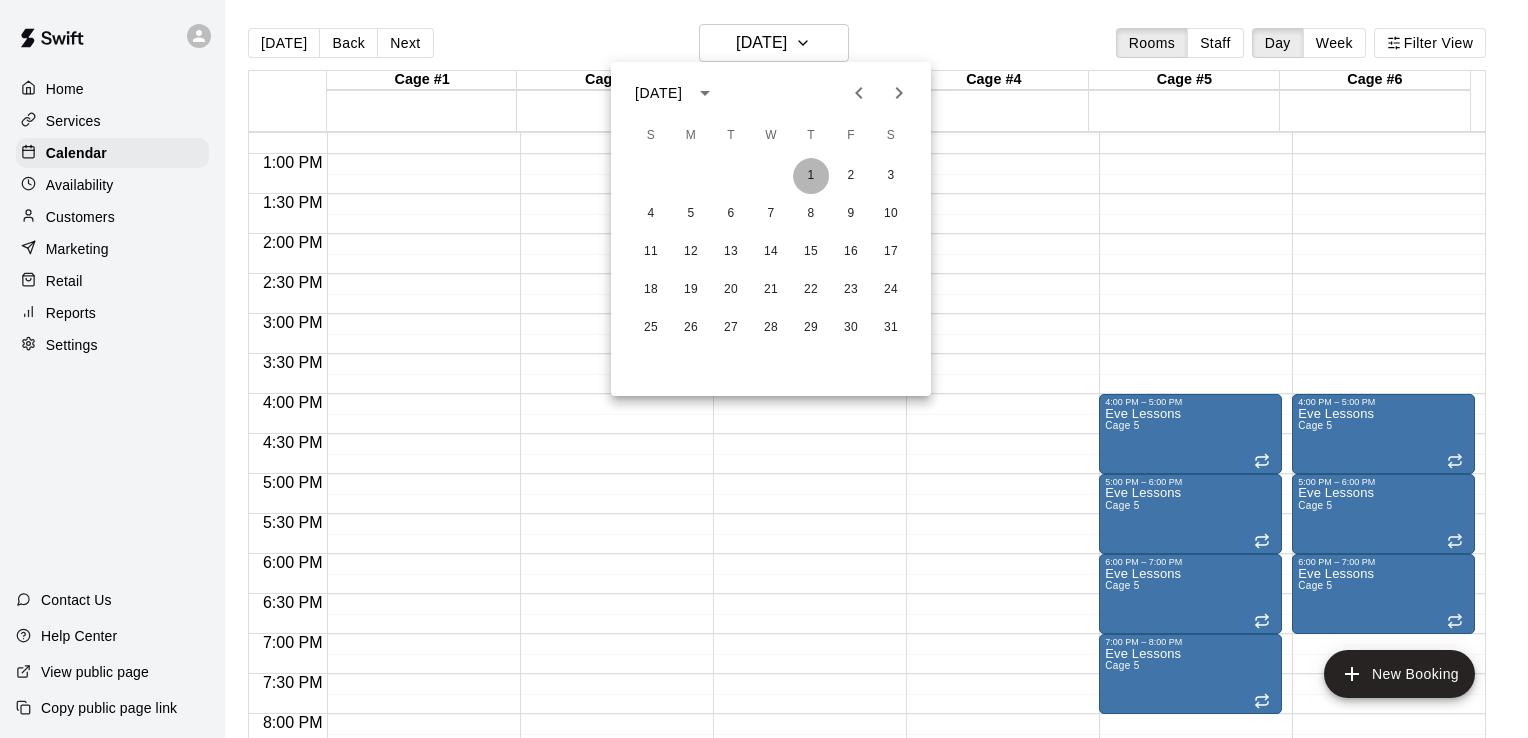 click on "1" at bounding box center (811, 176) 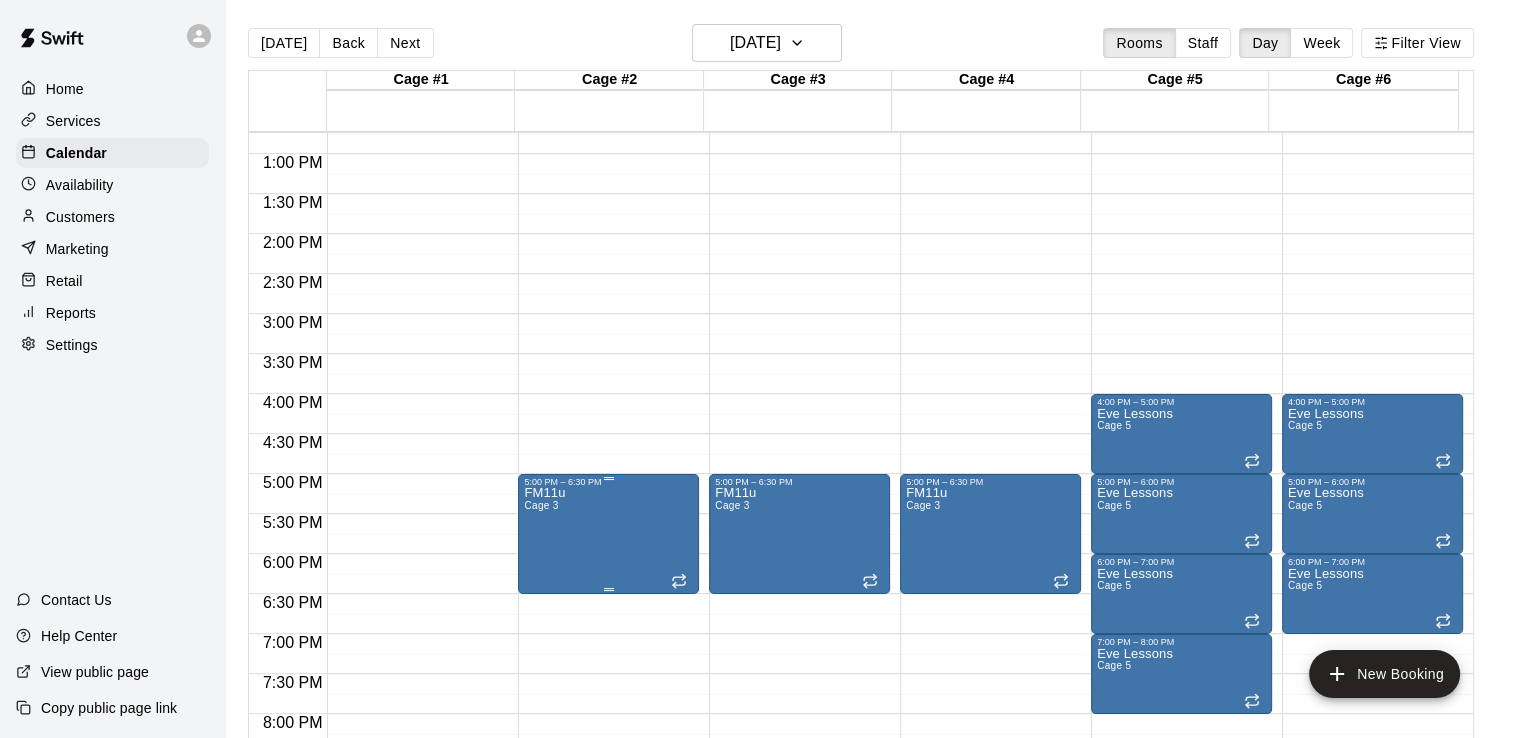 click on "FM11u Cage 3" at bounding box center [608, 856] 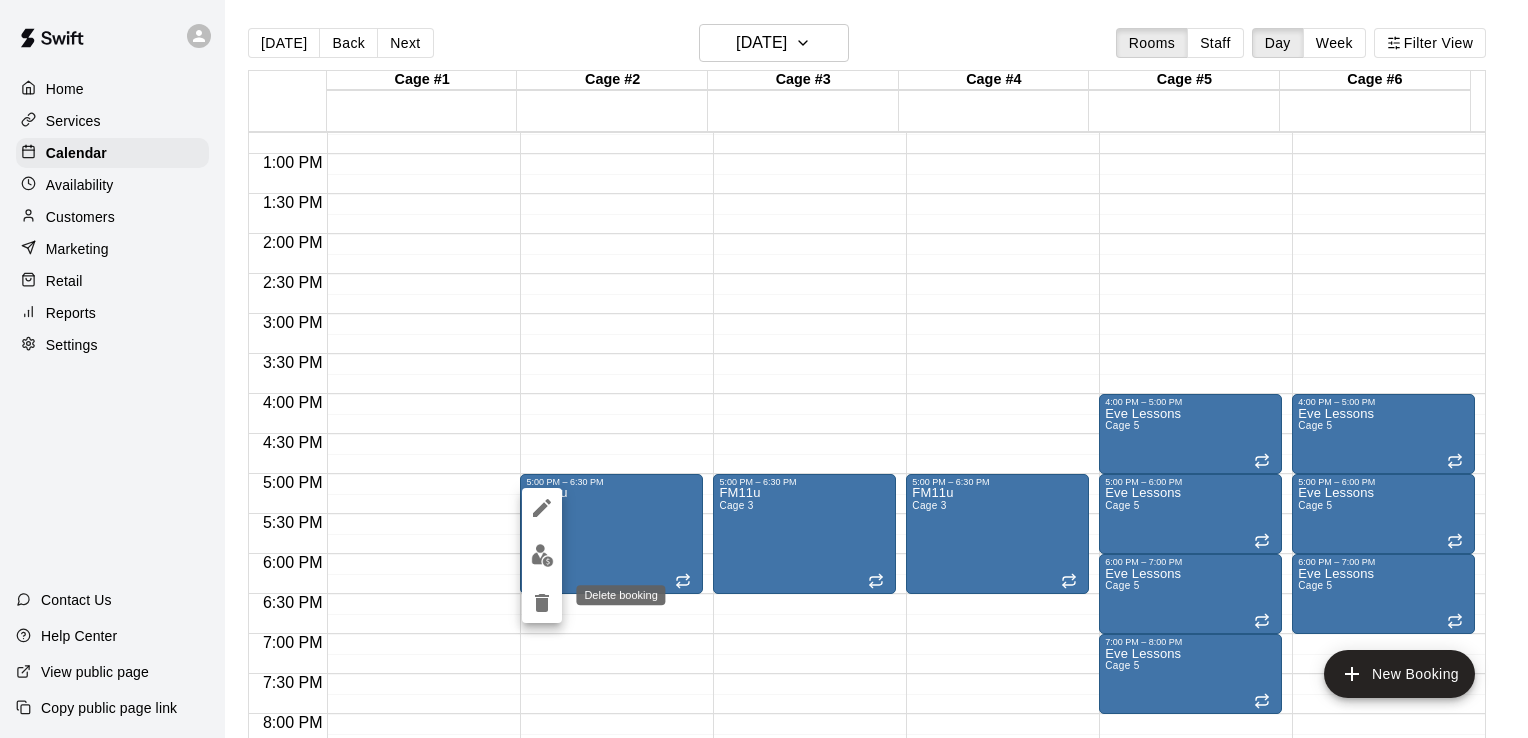 click 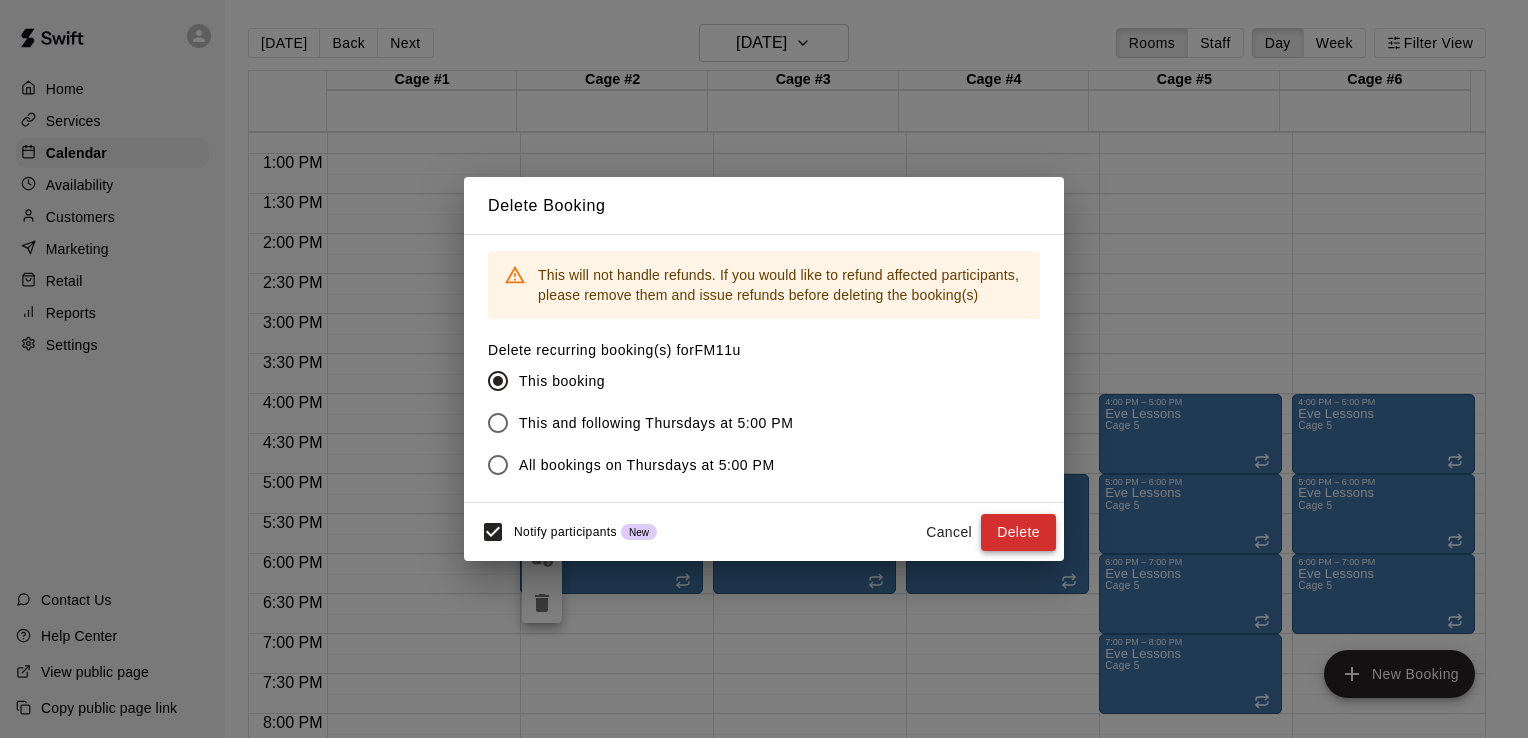 click on "Delete" at bounding box center [1018, 532] 